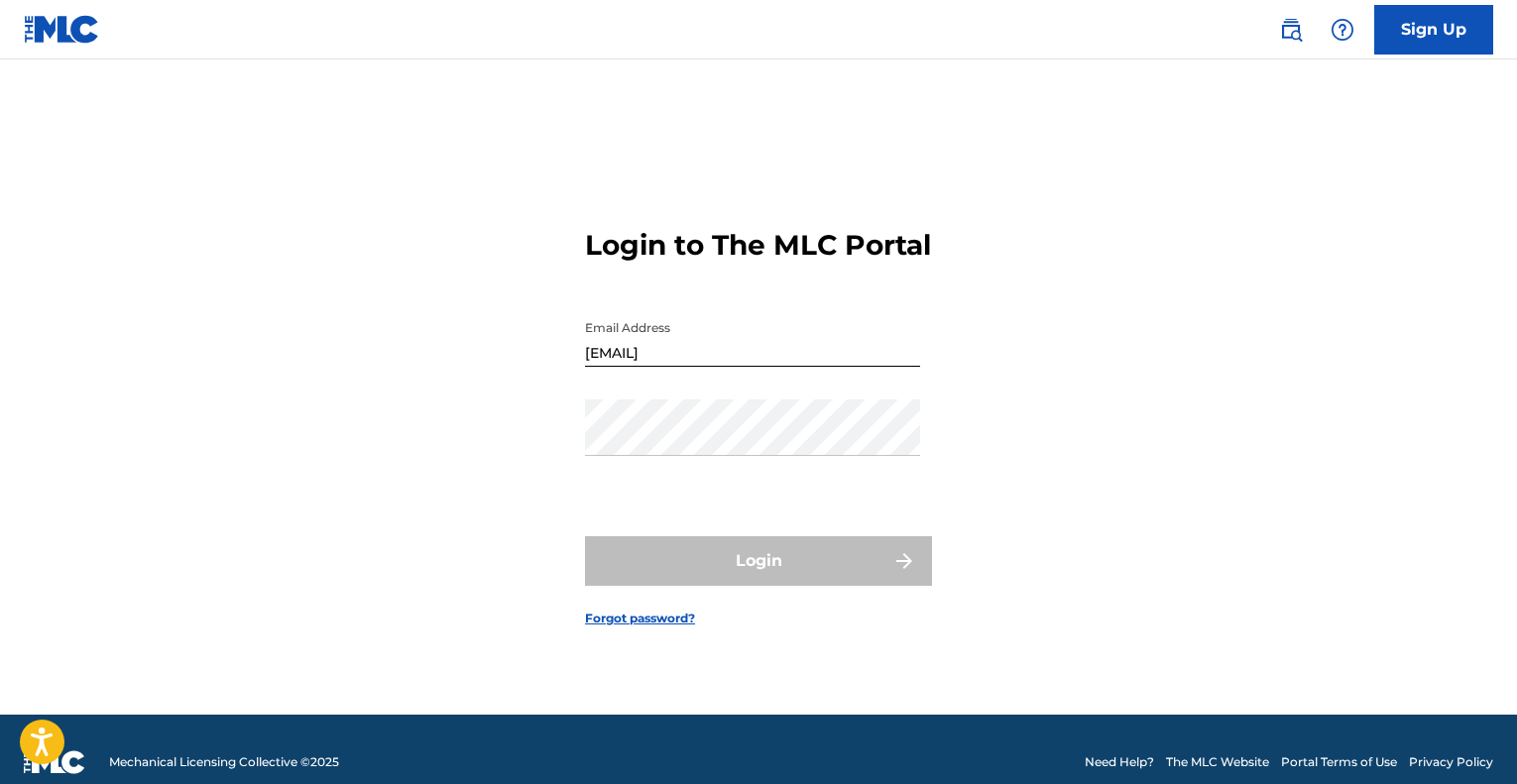 scroll, scrollTop: 26, scrollLeft: 0, axis: vertical 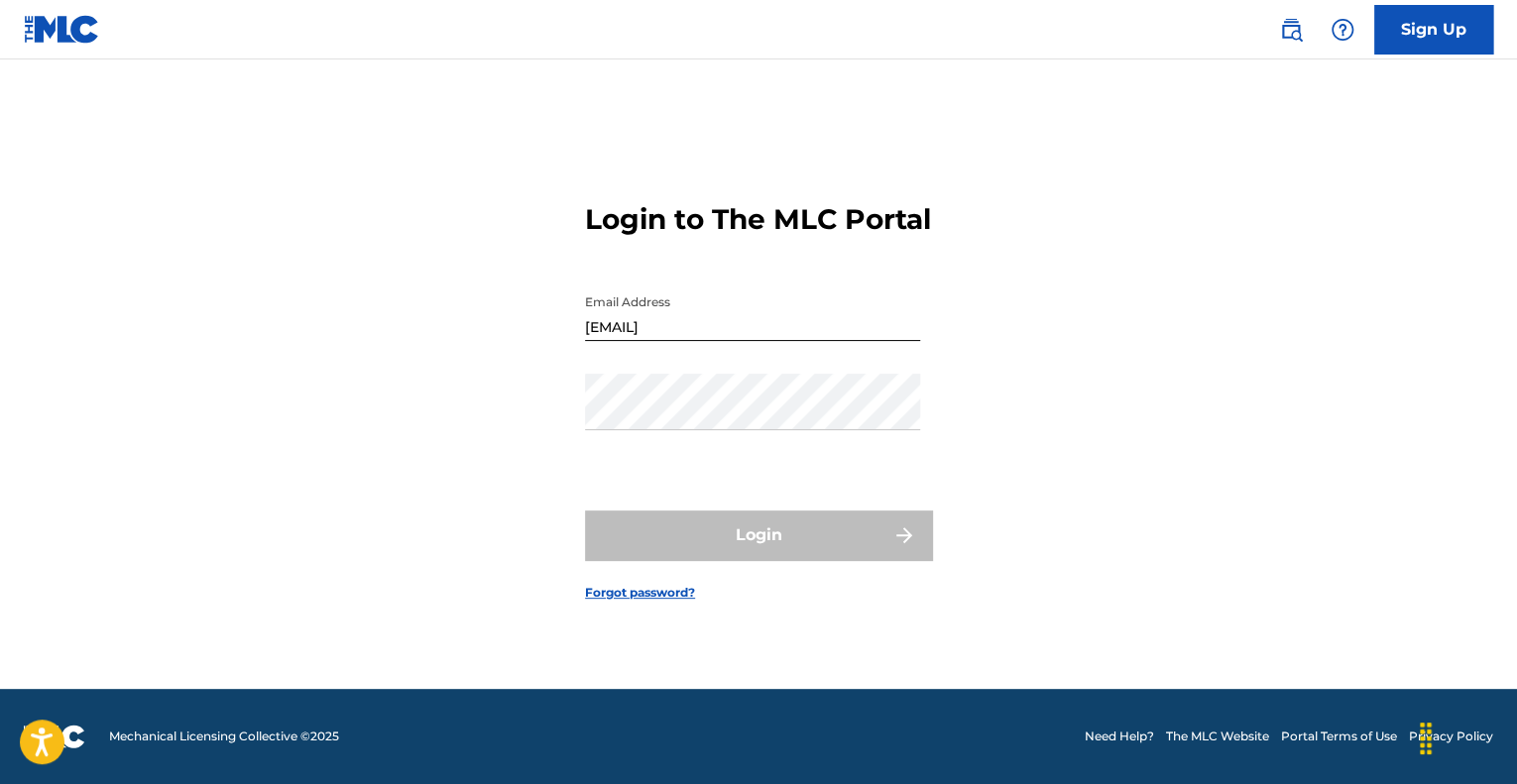 click on "Sign Up" at bounding box center (1434, 30) 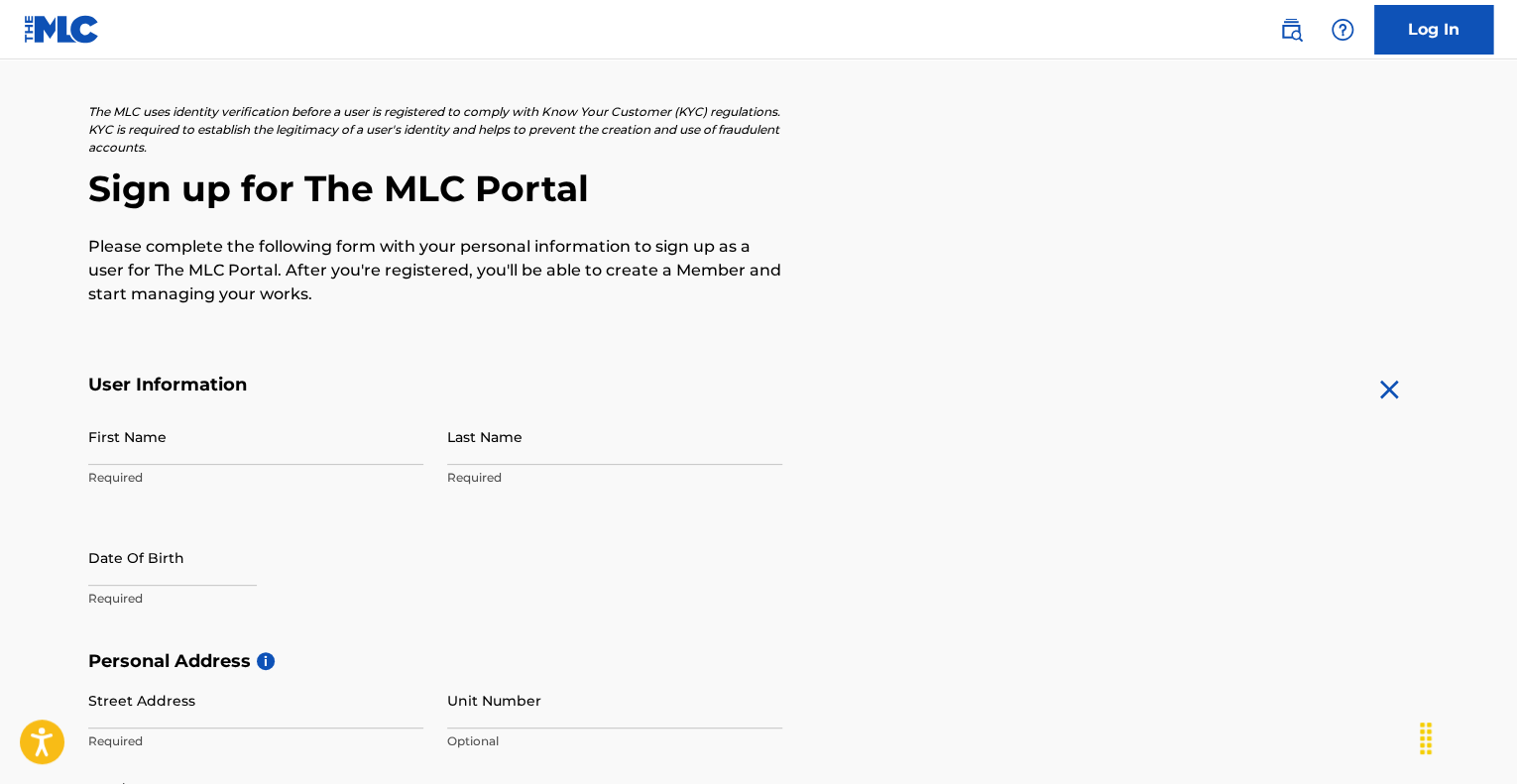 scroll, scrollTop: 0, scrollLeft: 0, axis: both 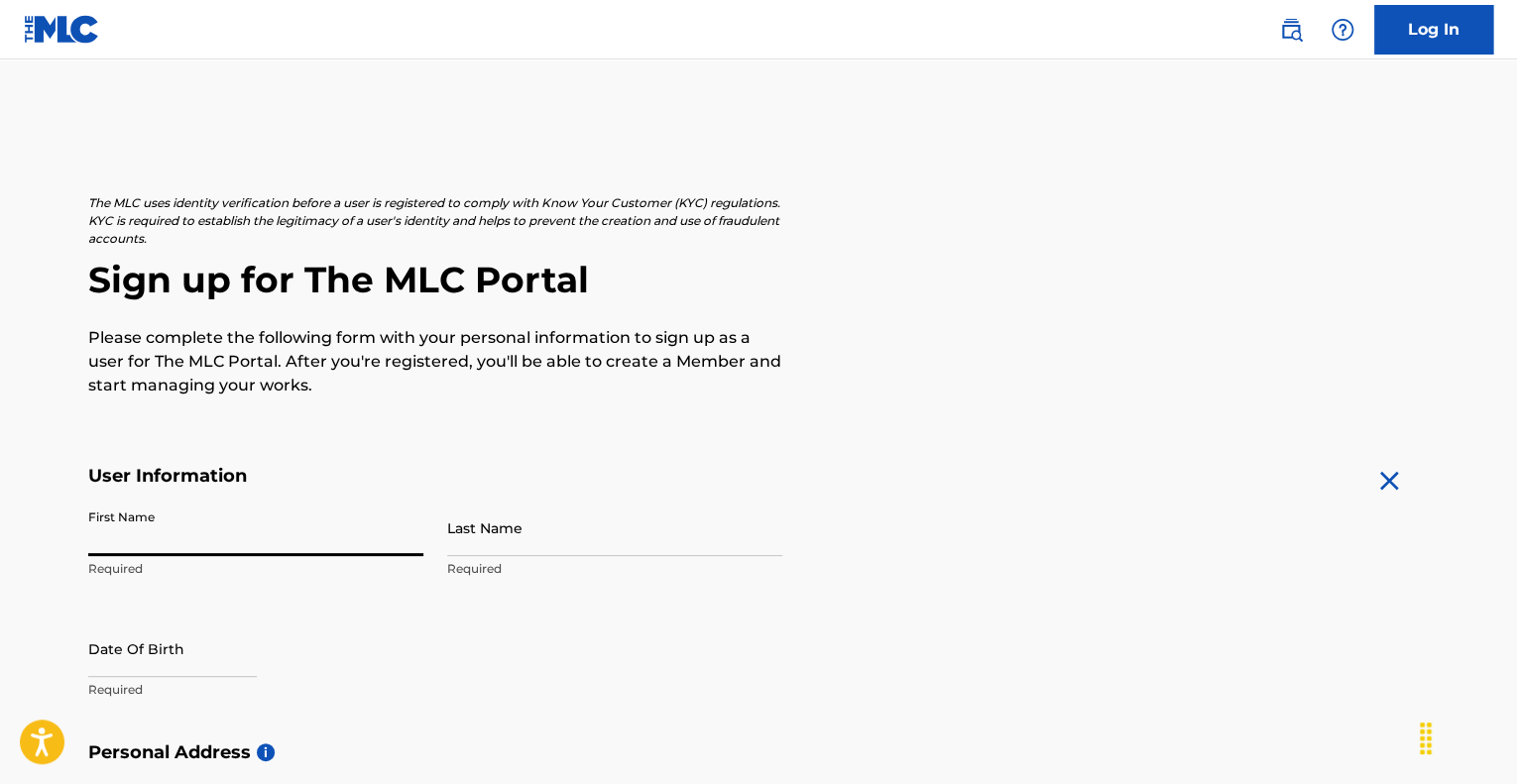 click on "First Name" at bounding box center [256, 527] 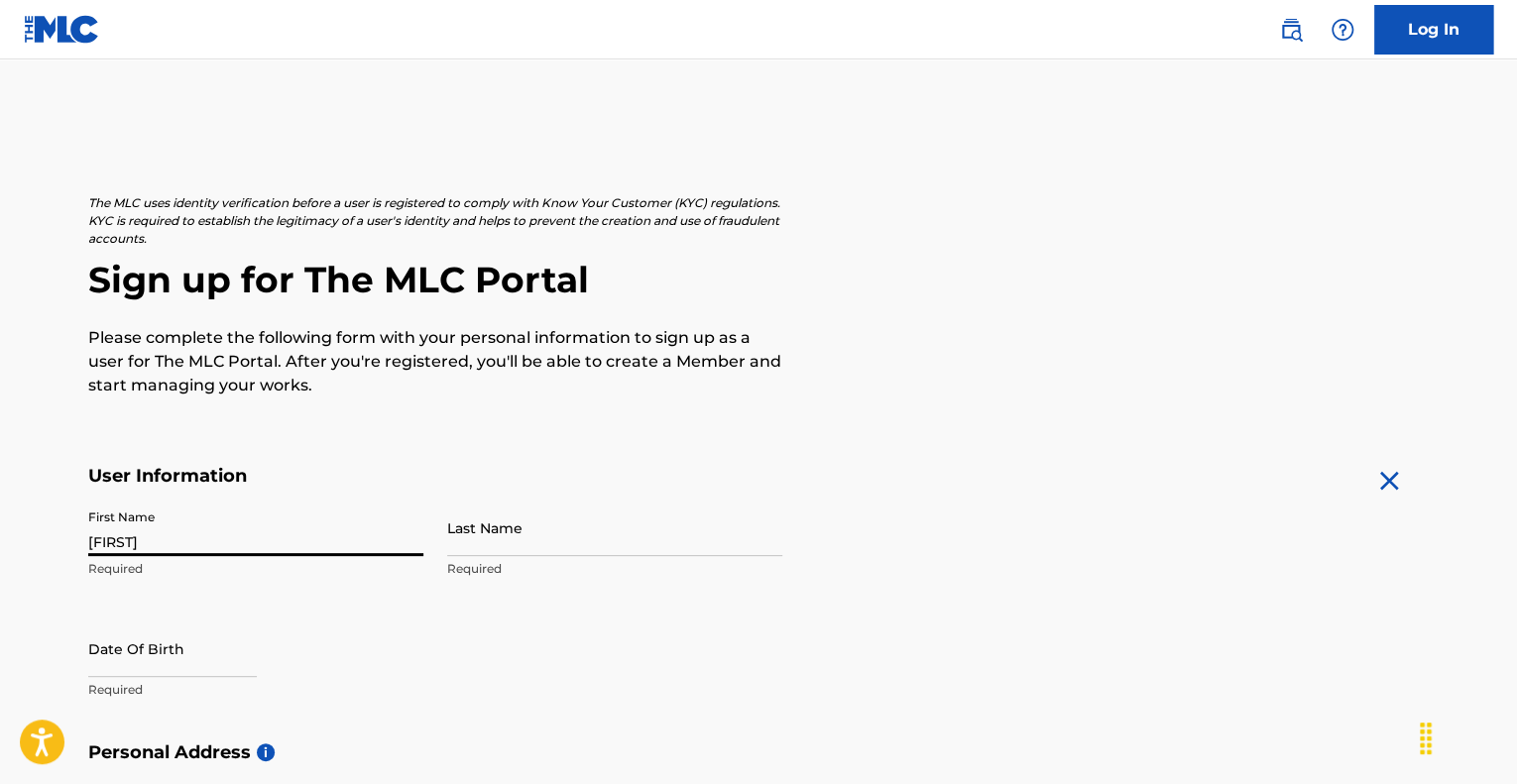 type on "Amenyenu" 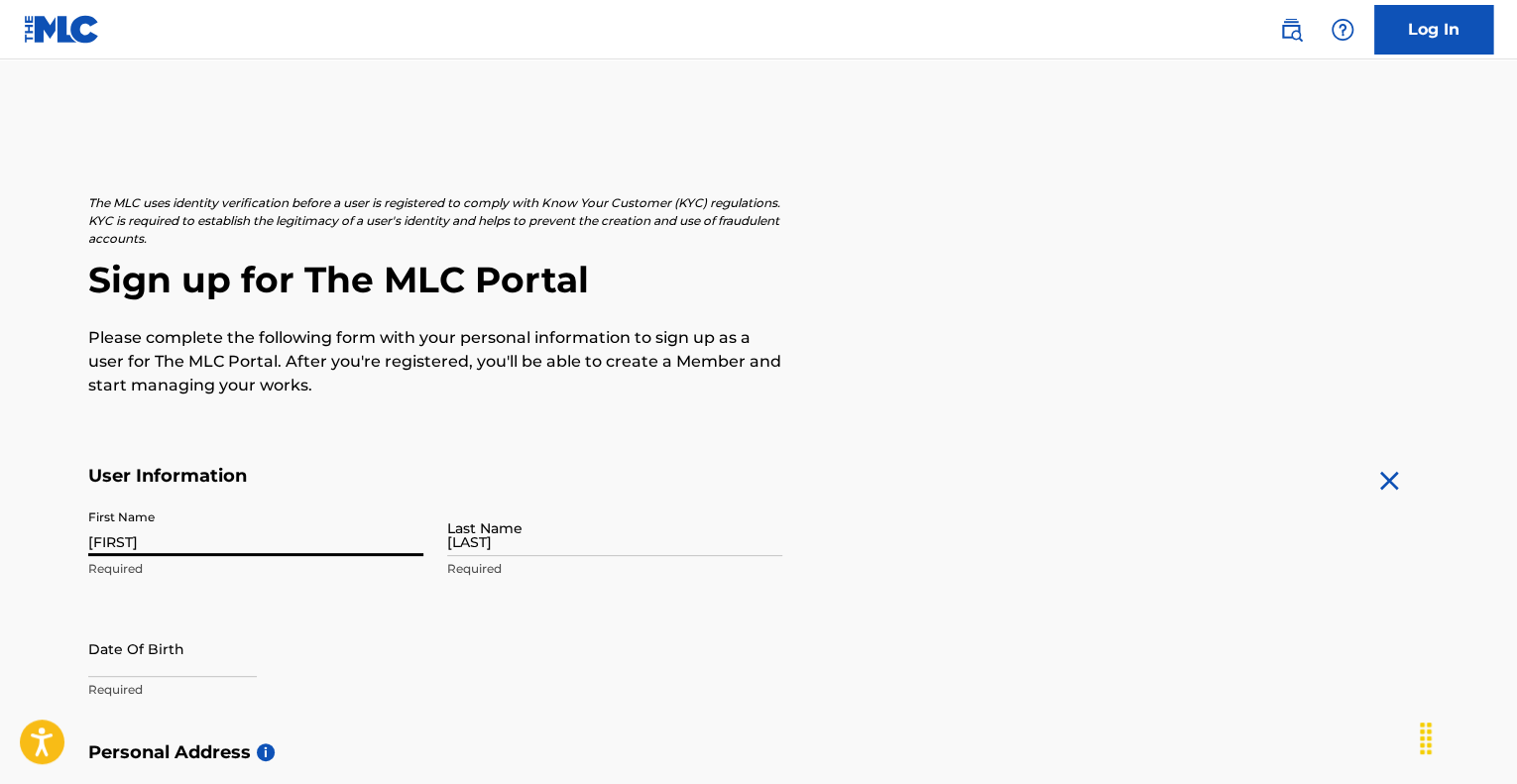 type on "[STREET]" 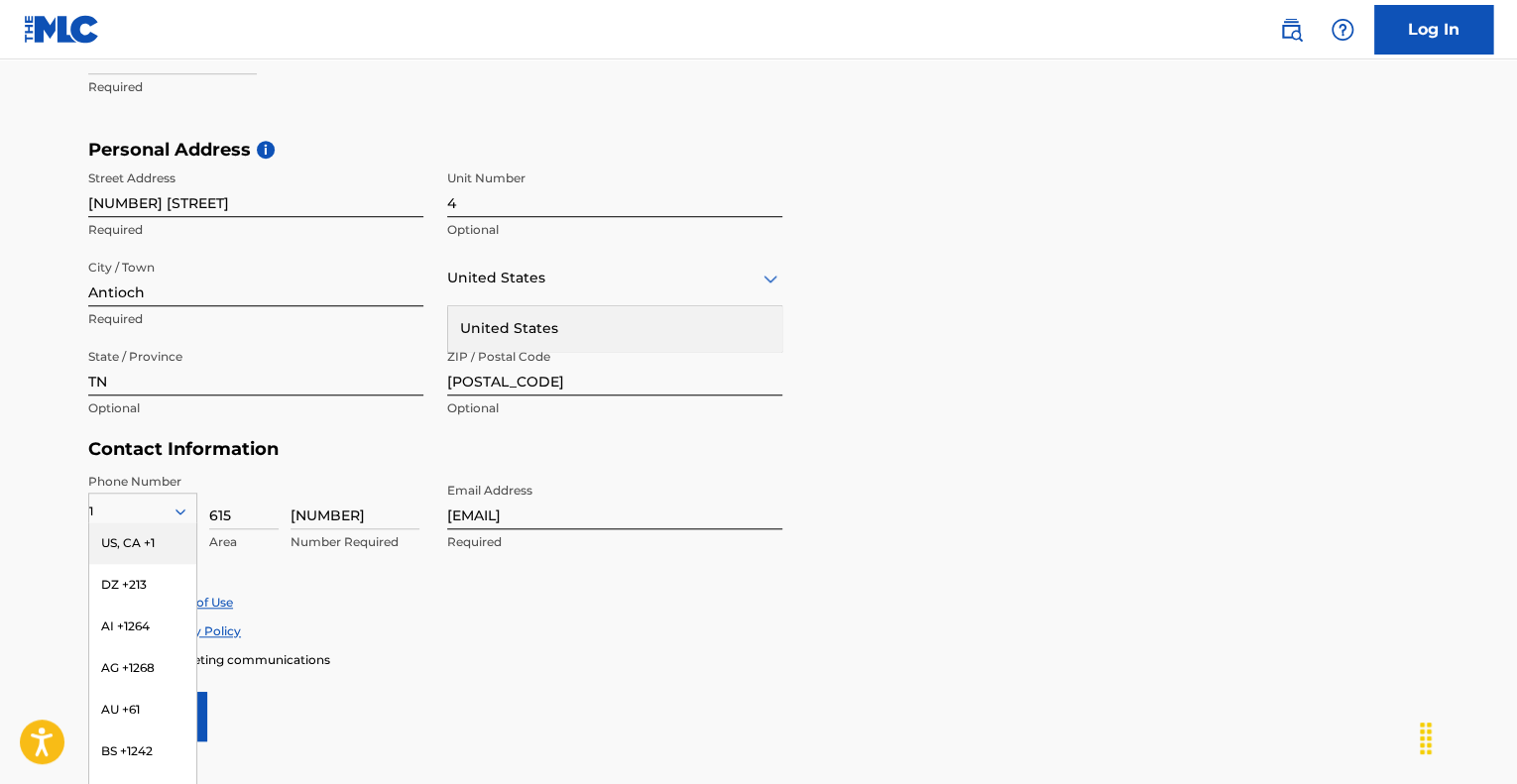 scroll, scrollTop: 638, scrollLeft: 0, axis: vertical 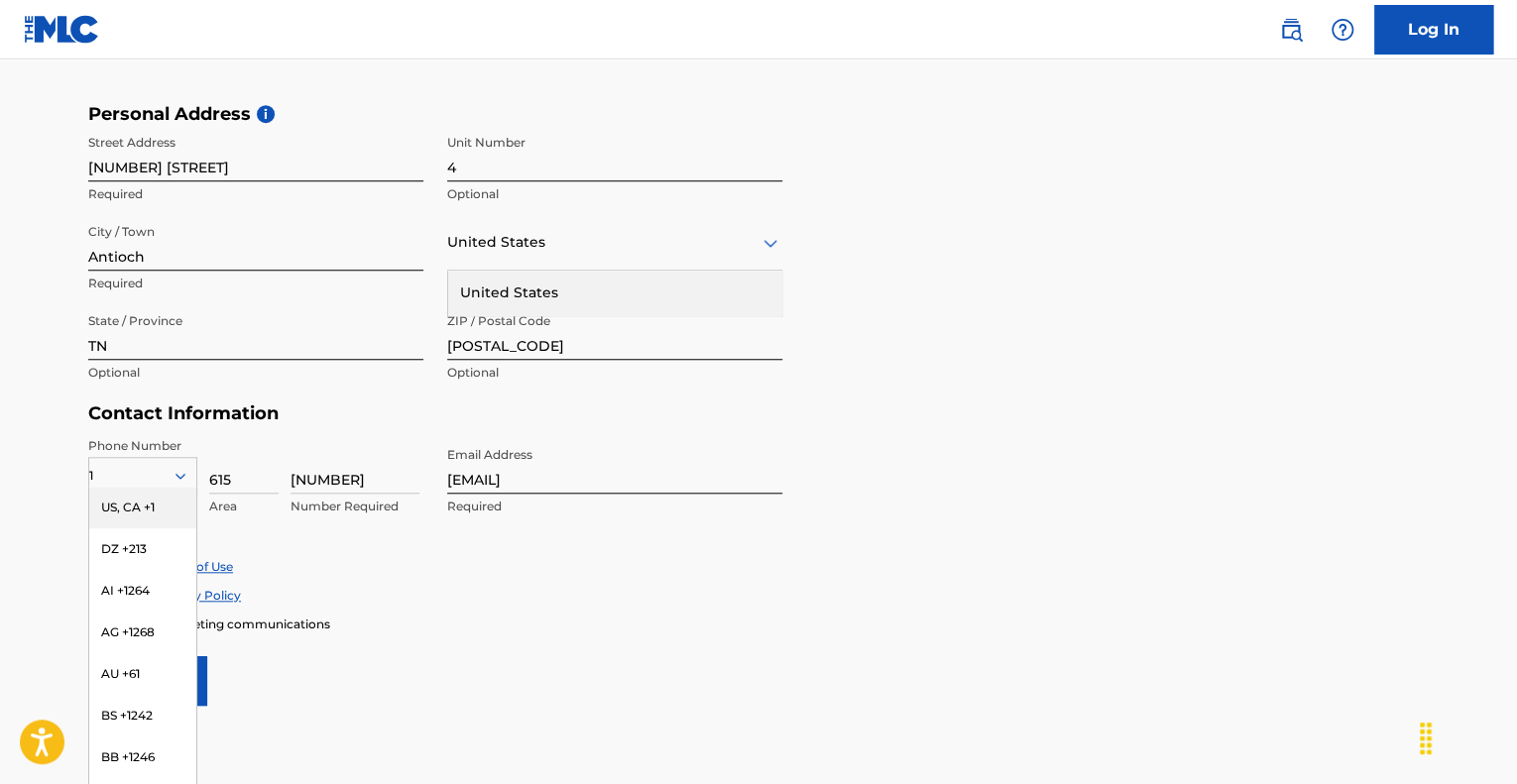 click on "US, CA +1" at bounding box center (143, 507) 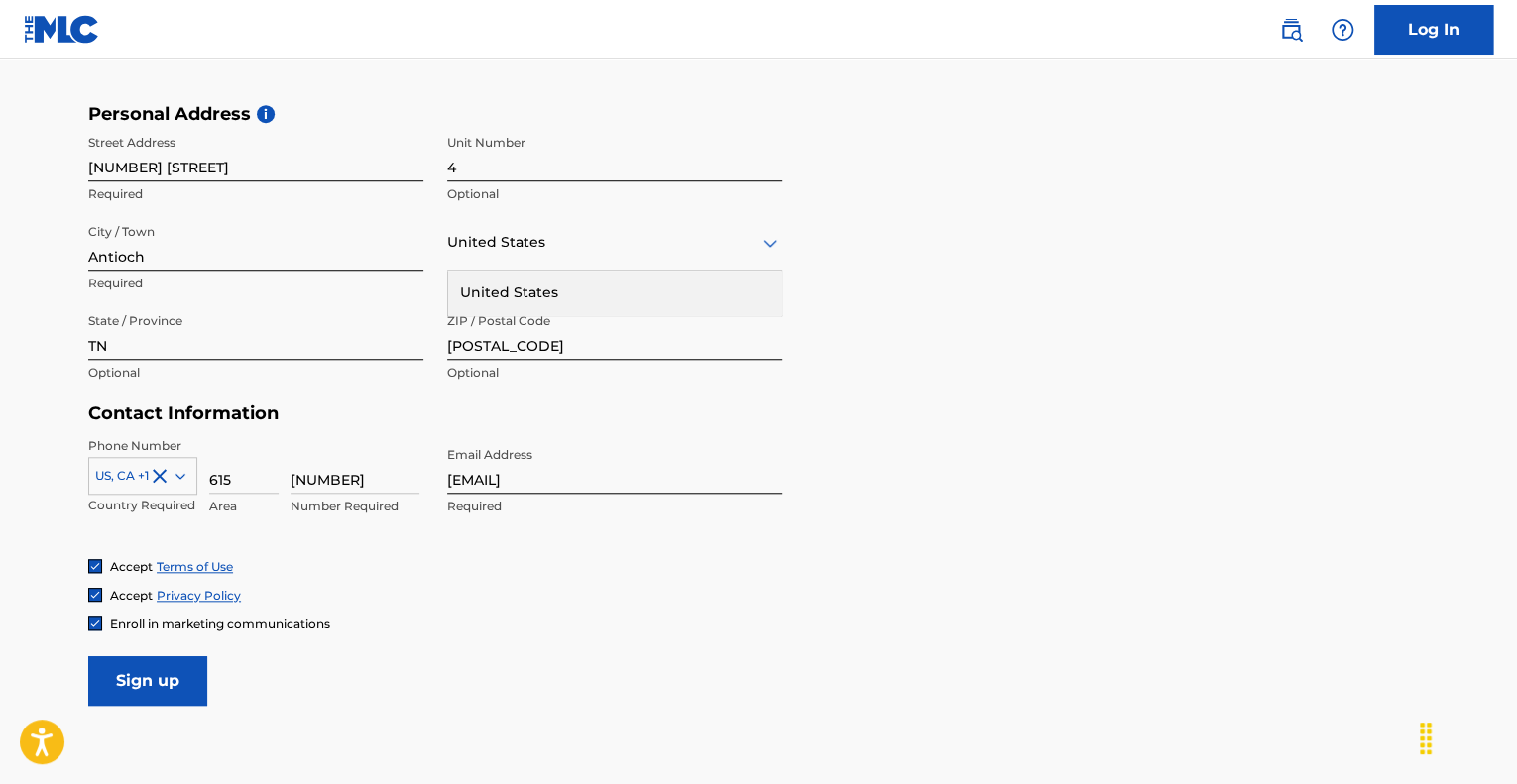 click on "9167409" at bounding box center (355, 465) 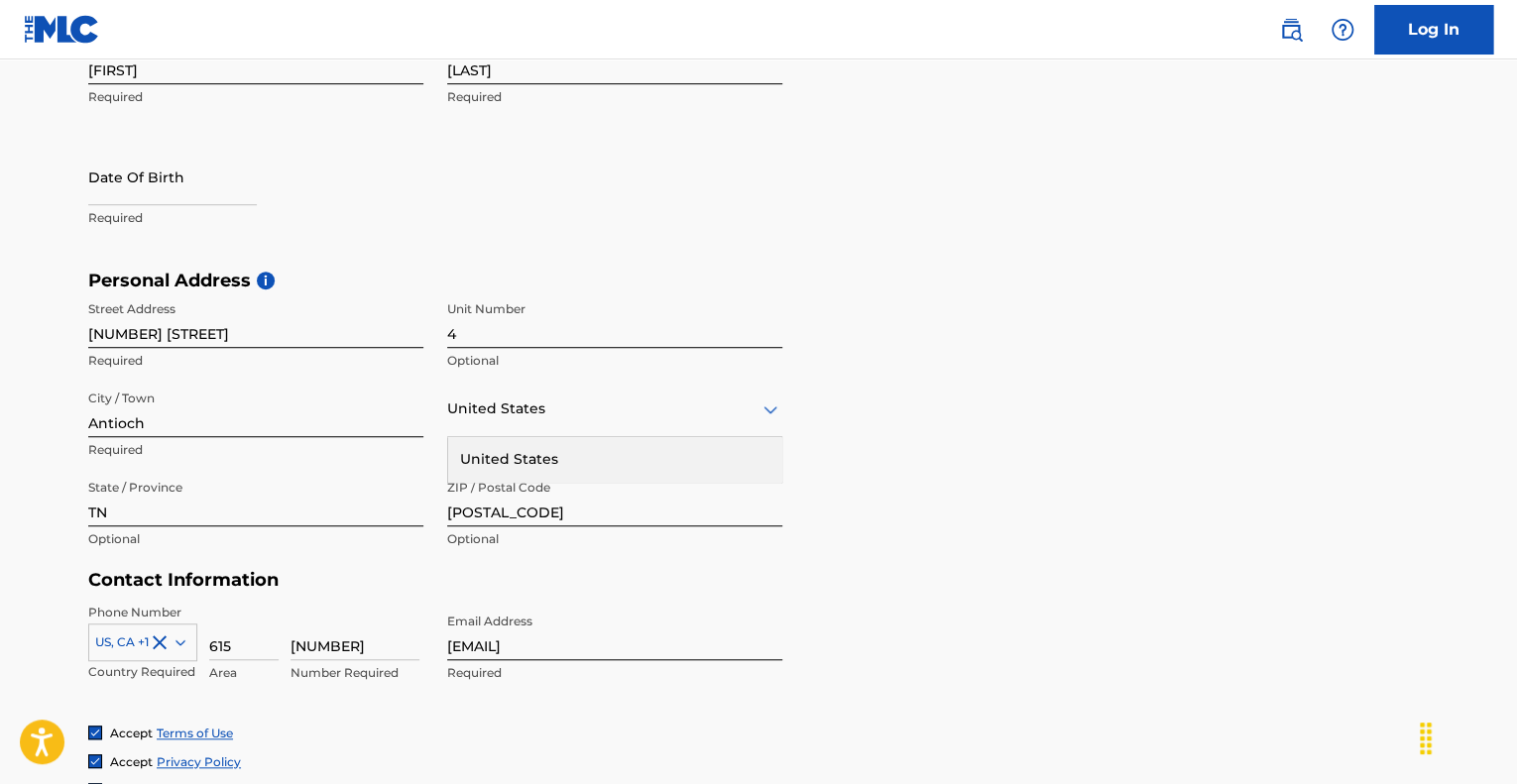 scroll, scrollTop: 440, scrollLeft: 0, axis: vertical 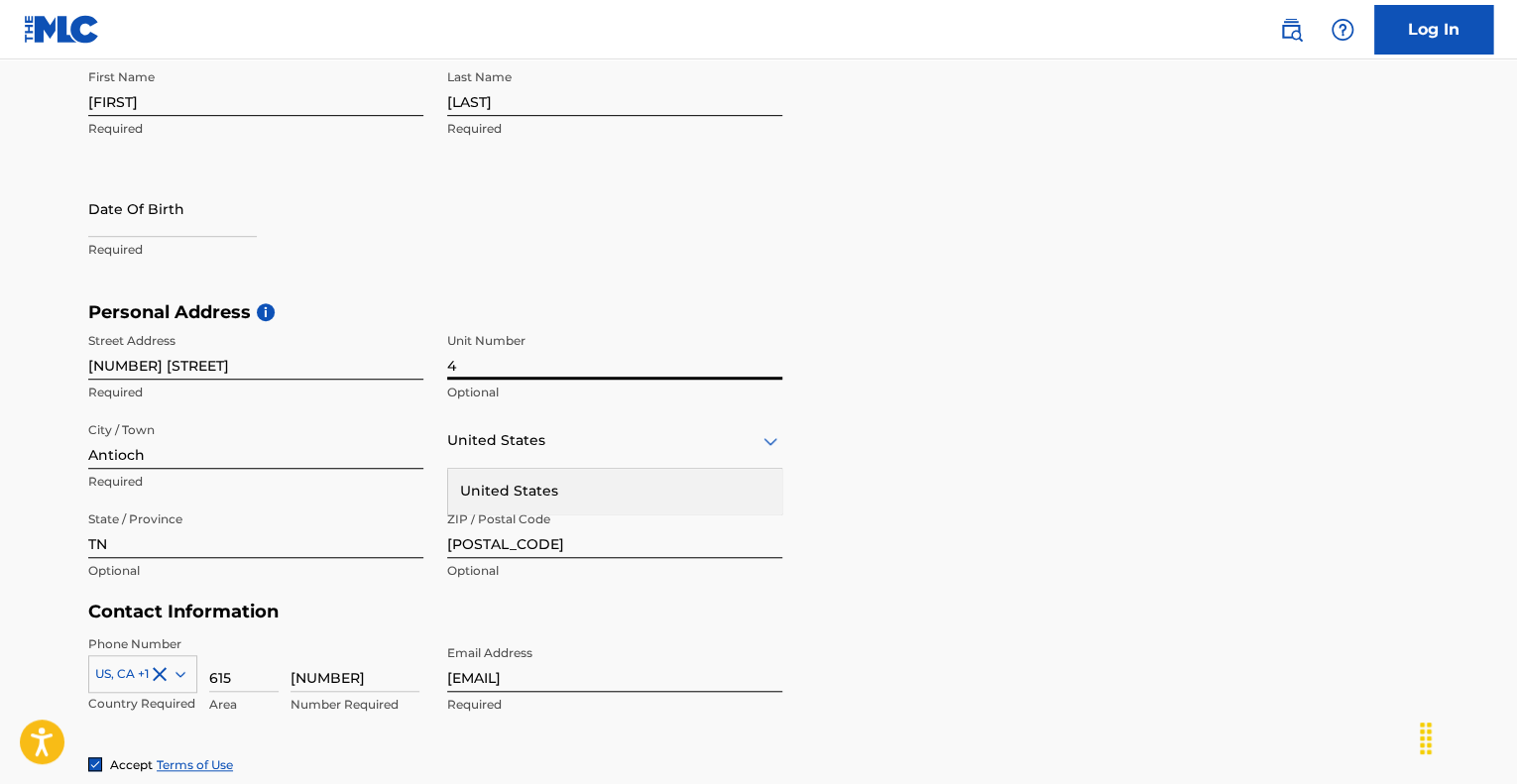 click on "4" at bounding box center (615, 351) 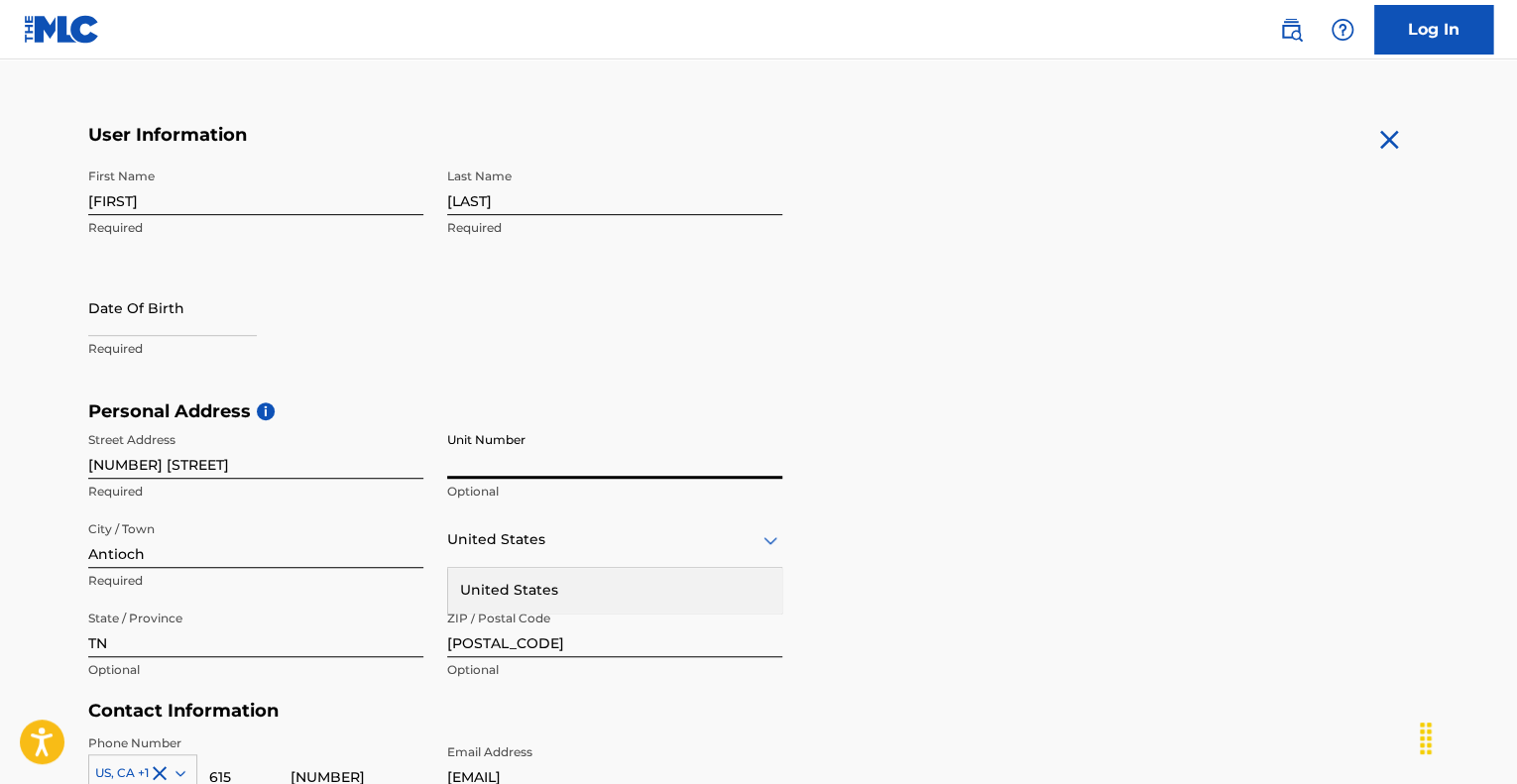 scroll, scrollTop: 242, scrollLeft: 0, axis: vertical 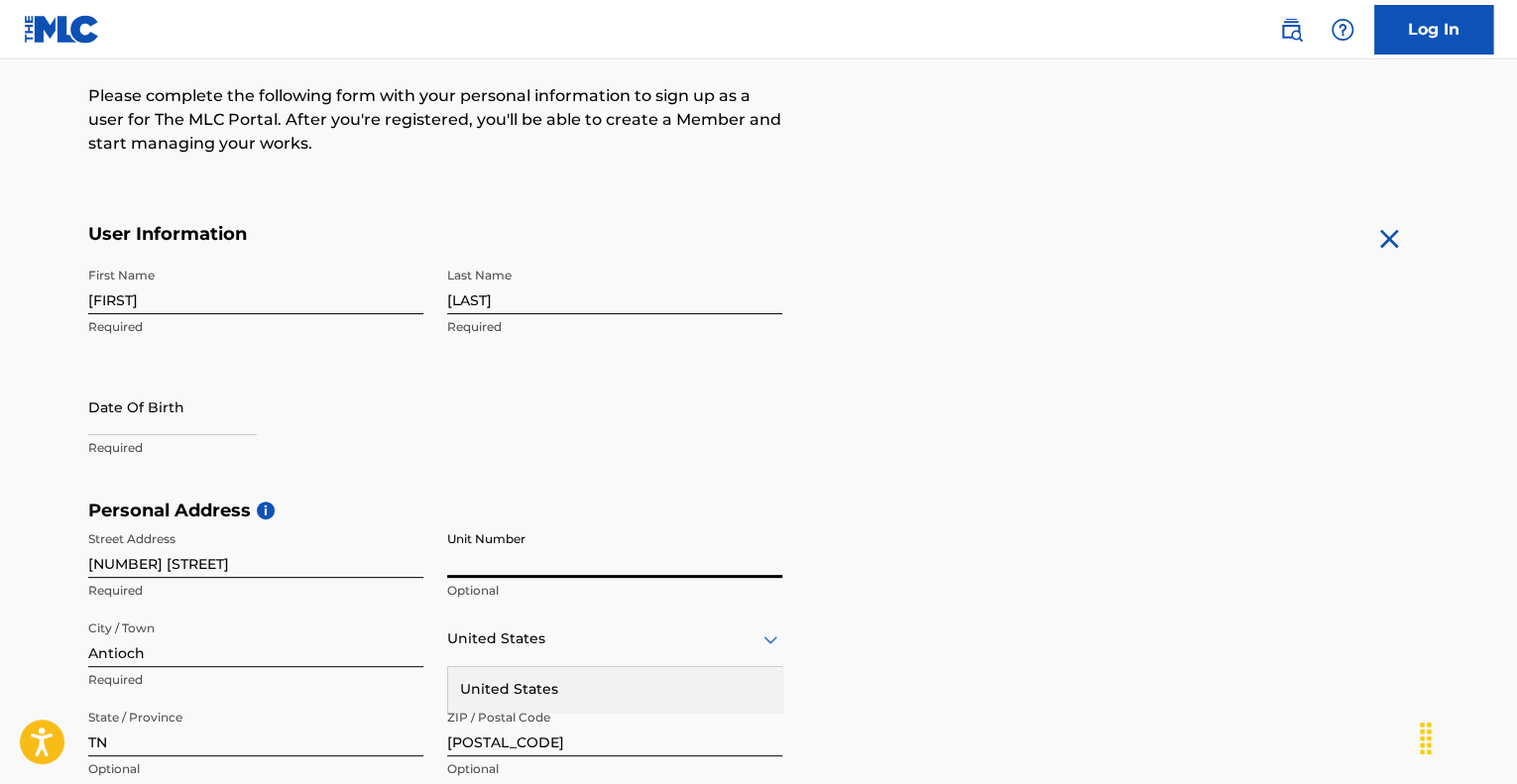 type 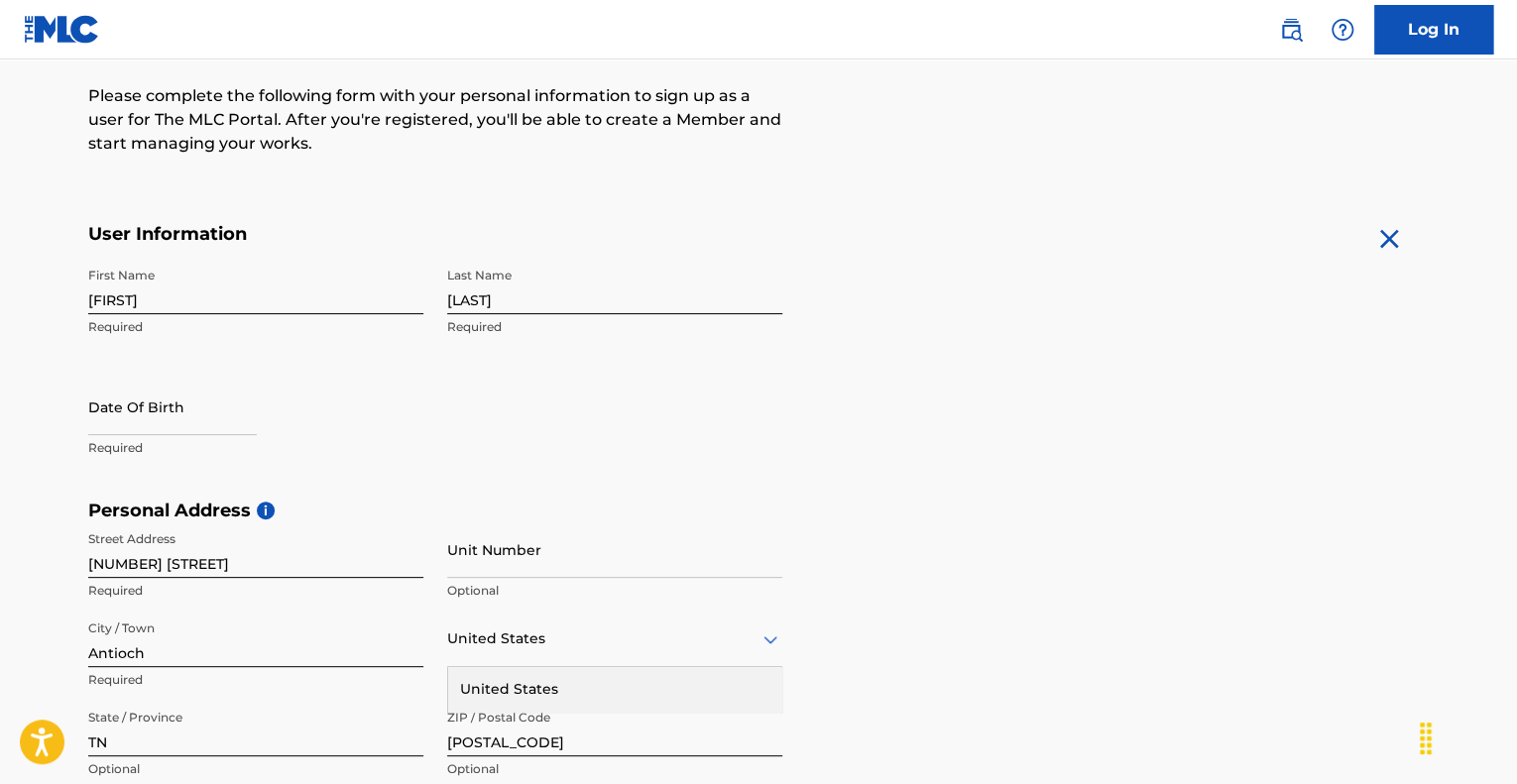 select on "7" 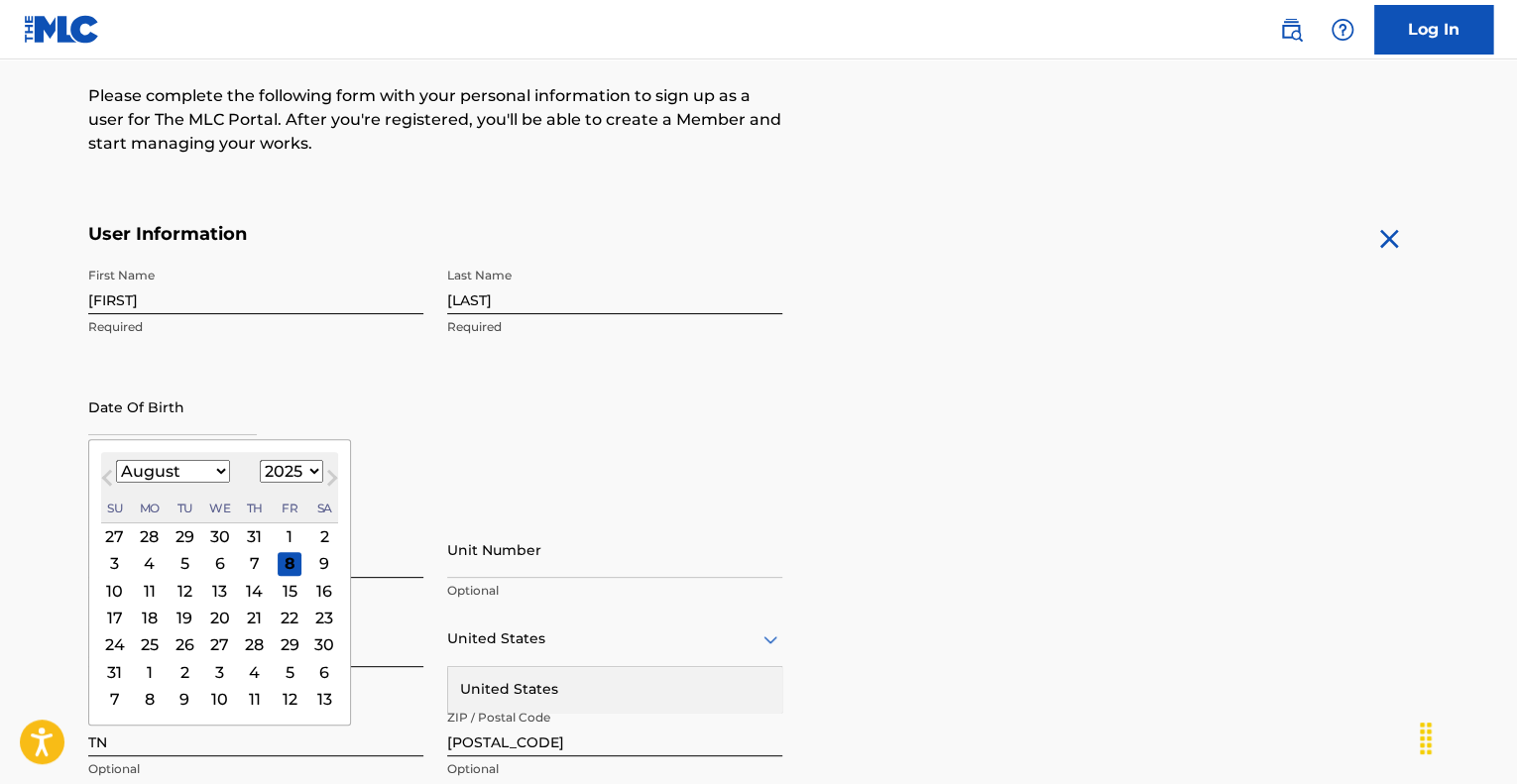 click at bounding box center (173, 406) 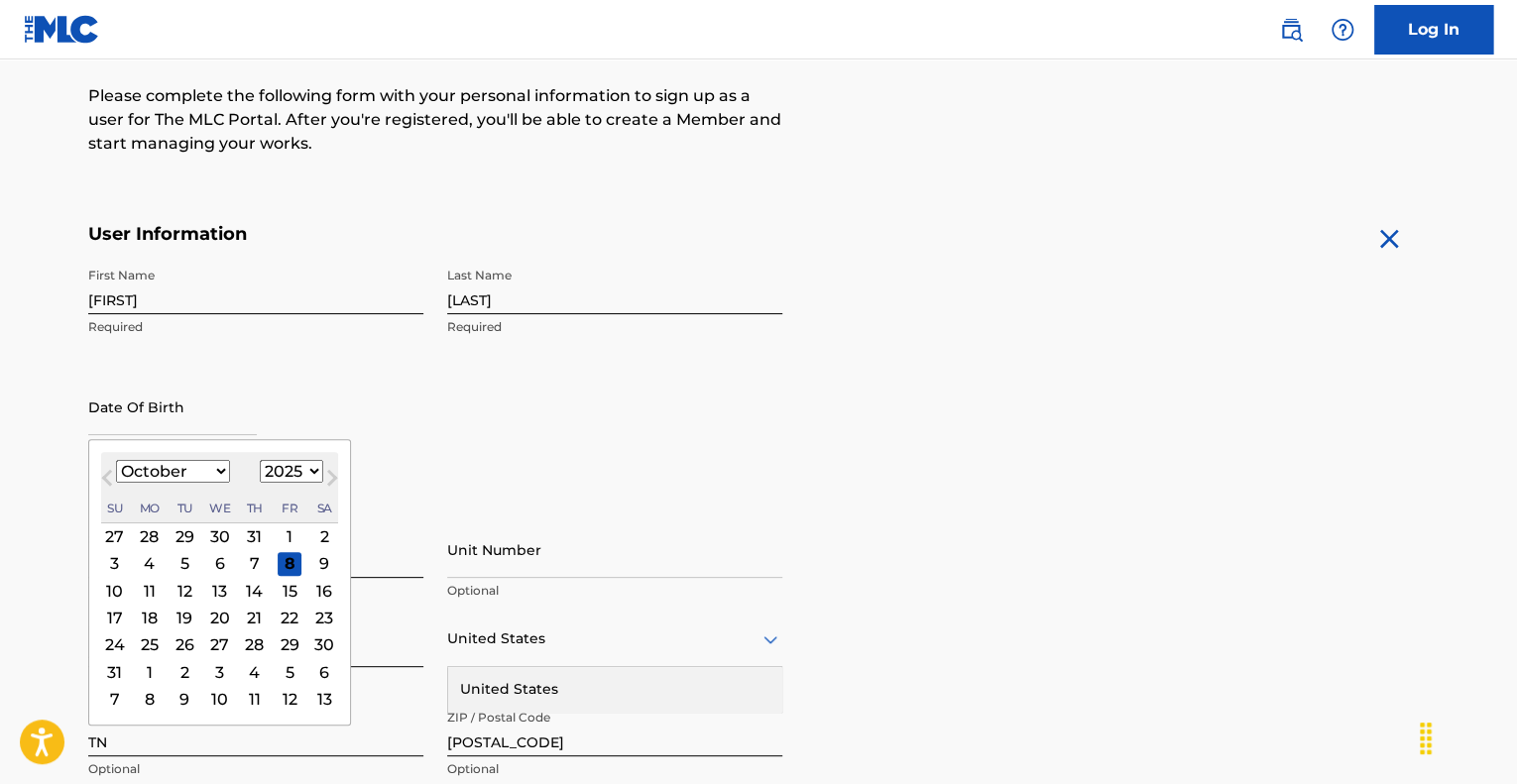 click on "January February March April May June July August September October November December" at bounding box center [173, 471] 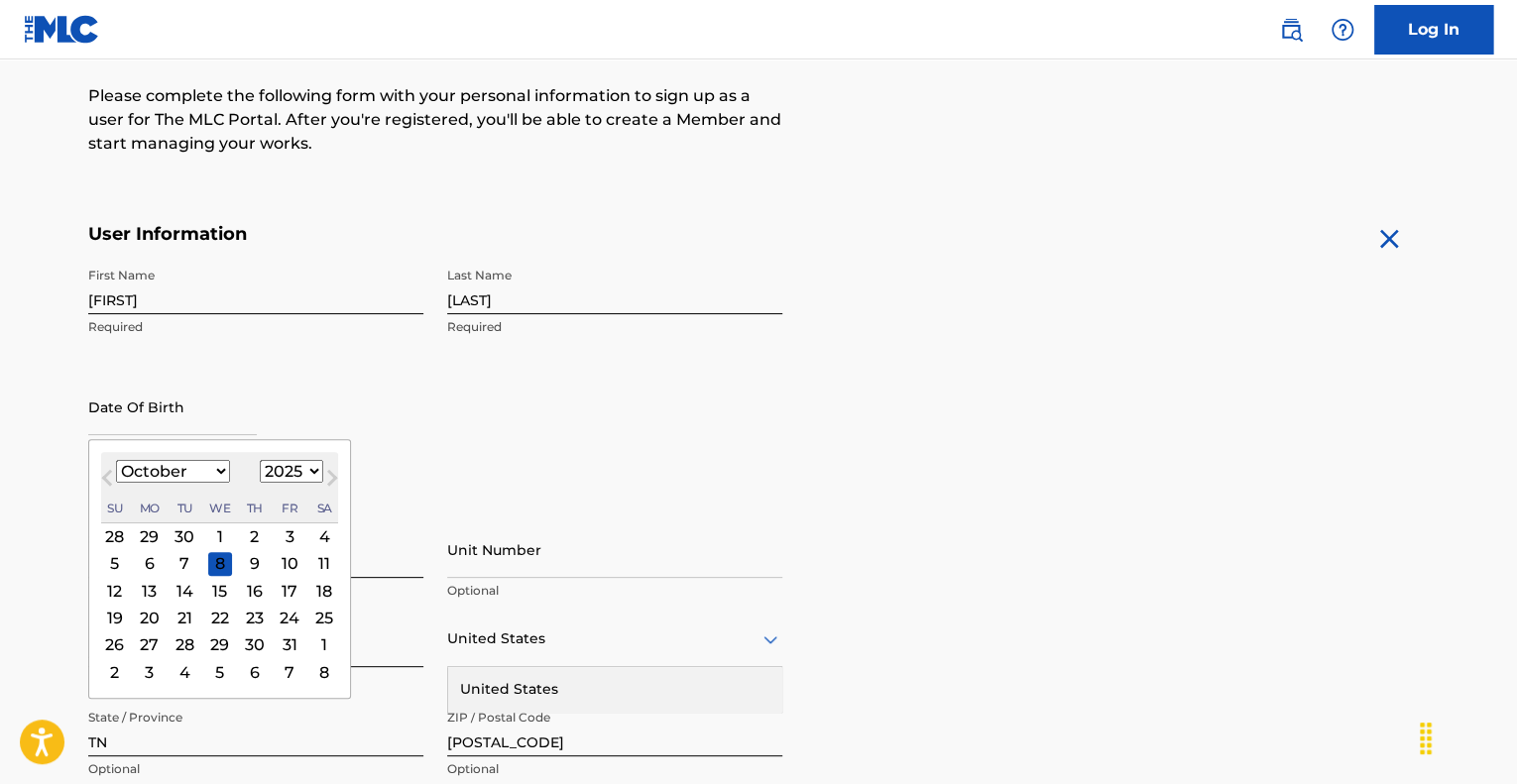 click on "1899 1900 1901 1902 1903 1904 1905 1906 1907 1908 1909 1910 1911 1912 1913 1914 1915 1916 1917 1918 1919 1920 1921 1922 1923 1924 1925 1926 1927 1928 1929 1930 1931 1932 1933 1934 1935 1936 1937 1938 1939 1940 1941 1942 1943 1944 1945 1946 1947 1948 1949 1950 1951 1952 1953 1954 1955 1956 1957 1958 1959 1960 1961 1962 1963 1964 1965 1966 1967 1968 1969 1970 1971 1972 1973 1974 1975 1976 1977 1978 1979 1980 1981 1982 1983 1984 1985 1986 1987 1988 1989 1990 1991 1992 1993 1994 1995 1996 1997 1998 1999 2000 2001 2002 2003 2004 2005 2006 2007 2008 2009 2010 2011 2012 2013 2014 2015 2016 2017 2018 2019 2020 2021 2022 2023 2024 2025 2026 2027 2028 2029 2030 2031 2032 2033 2034 2035 2036 2037 2038 2039 2040 2041 2042 2043 2044 2045 2046 2047 2048 2049 2050 2051 2052 2053 2054 2055 2056 2057 2058 2059 2060 2061 2062 2063 2064 2065 2066 2067 2068 2069 2070 2071 2072 2073 2074 2075 2076 2077 2078 2079 2080 2081 2082 2083 2084 2085 2086 2087 2088 2089 2090 2091 2092 2093 2094 2095 2096 2097 2098 2099 2100" at bounding box center [292, 471] 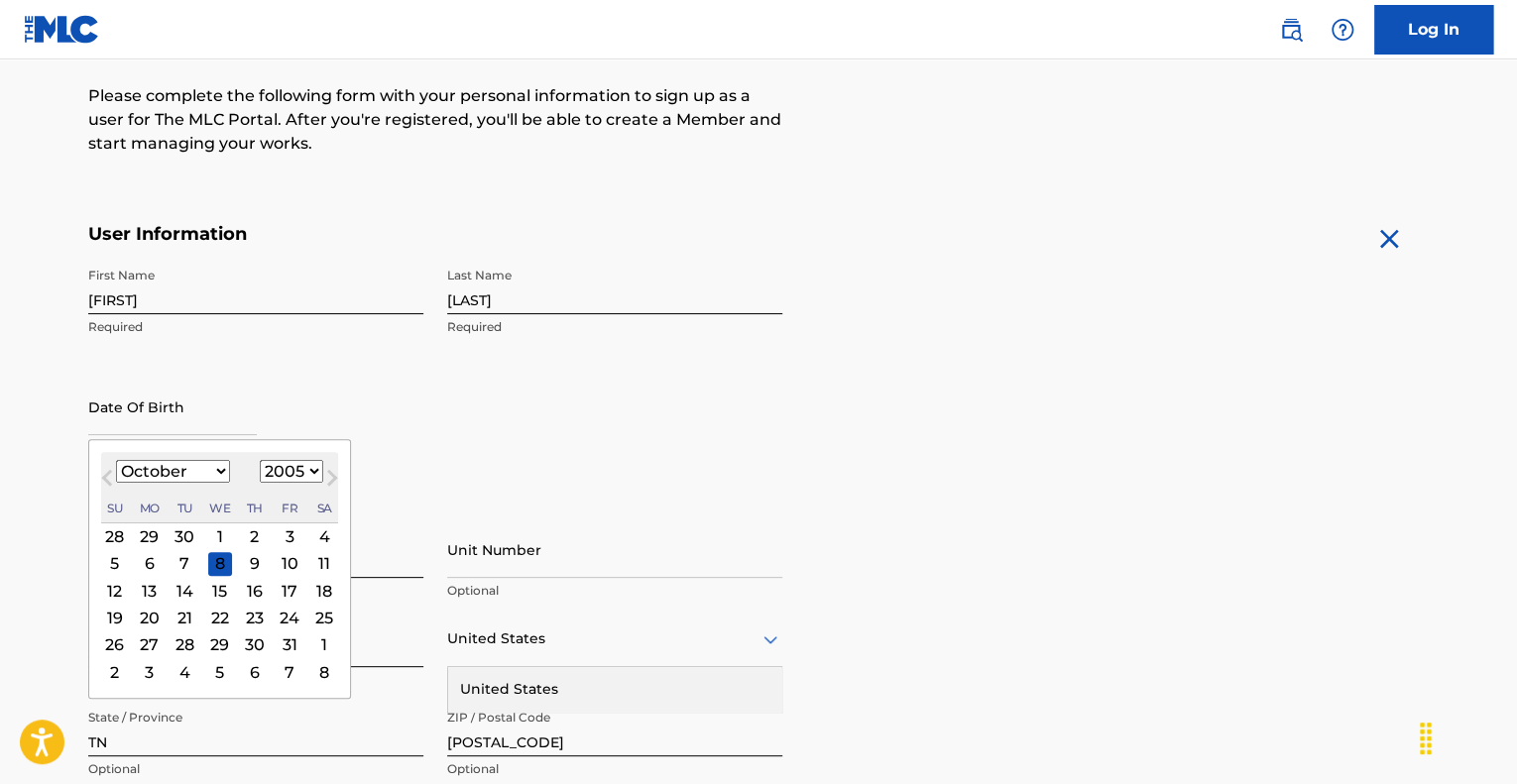 click on "1899 1900 1901 1902 1903 1904 1905 1906 1907 1908 1909 1910 1911 1912 1913 1914 1915 1916 1917 1918 1919 1920 1921 1922 1923 1924 1925 1926 1927 1928 1929 1930 1931 1932 1933 1934 1935 1936 1937 1938 1939 1940 1941 1942 1943 1944 1945 1946 1947 1948 1949 1950 1951 1952 1953 1954 1955 1956 1957 1958 1959 1960 1961 1962 1963 1964 1965 1966 1967 1968 1969 1970 1971 1972 1973 1974 1975 1976 1977 1978 1979 1980 1981 1982 1983 1984 1985 1986 1987 1988 1989 1990 1991 1992 1993 1994 1995 1996 1997 1998 1999 2000 2001 2002 2003 2004 2005 2006 2007 2008 2009 2010 2011 2012 2013 2014 2015 2016 2017 2018 2019 2020 2021 2022 2023 2024 2025 2026 2027 2028 2029 2030 2031 2032 2033 2034 2035 2036 2037 2038 2039 2040 2041 2042 2043 2044 2045 2046 2047 2048 2049 2050 2051 2052 2053 2054 2055 2056 2057 2058 2059 2060 2061 2062 2063 2064 2065 2066 2067 2068 2069 2070 2071 2072 2073 2074 2075 2076 2077 2078 2079 2080 2081 2082 2083 2084 2085 2086 2087 2088 2089 2090 2091 2092 2093 2094 2095 2096 2097 2098 2099 2100" at bounding box center (292, 471) 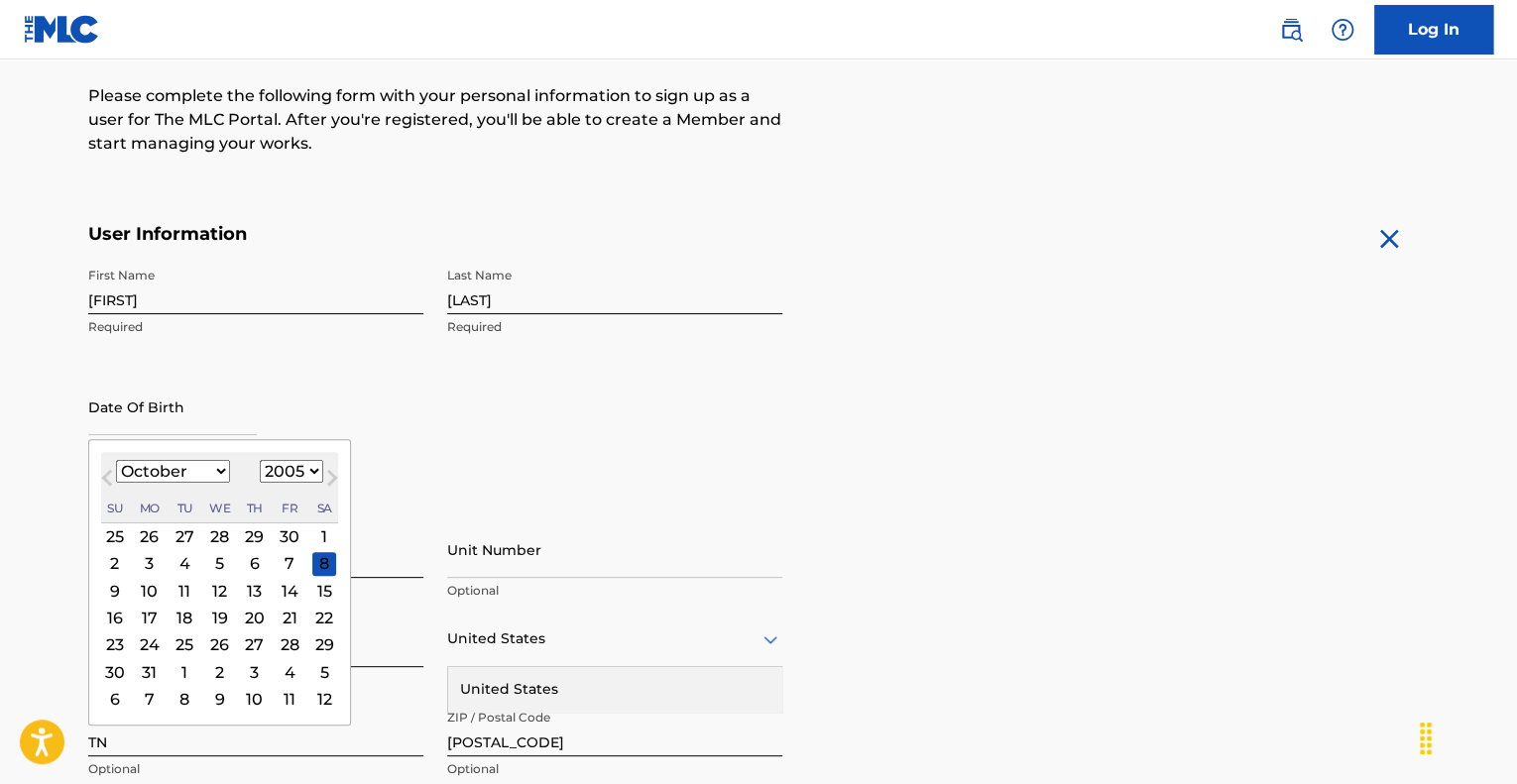 click on "14" at bounding box center [290, 591] 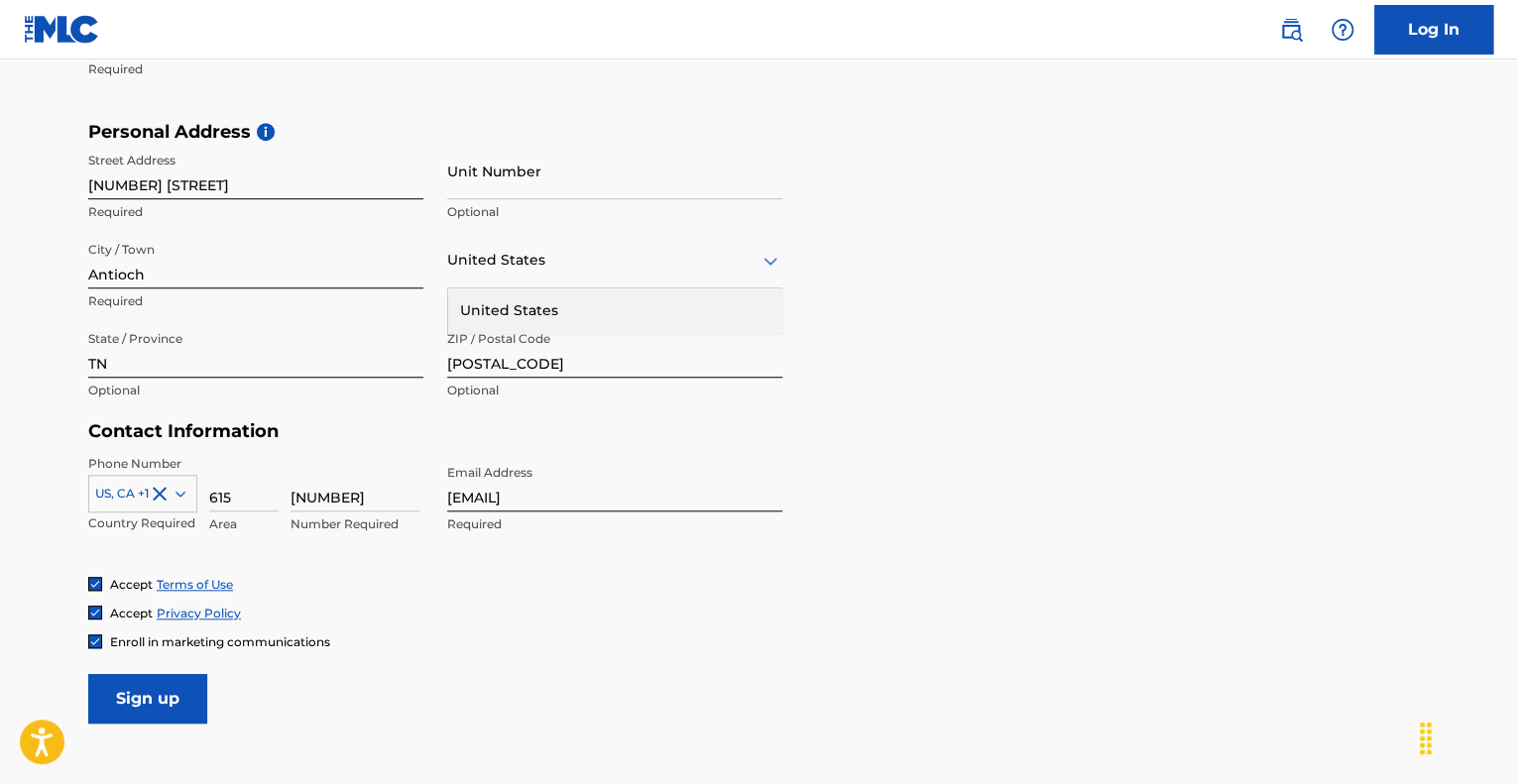 scroll, scrollTop: 737, scrollLeft: 0, axis: vertical 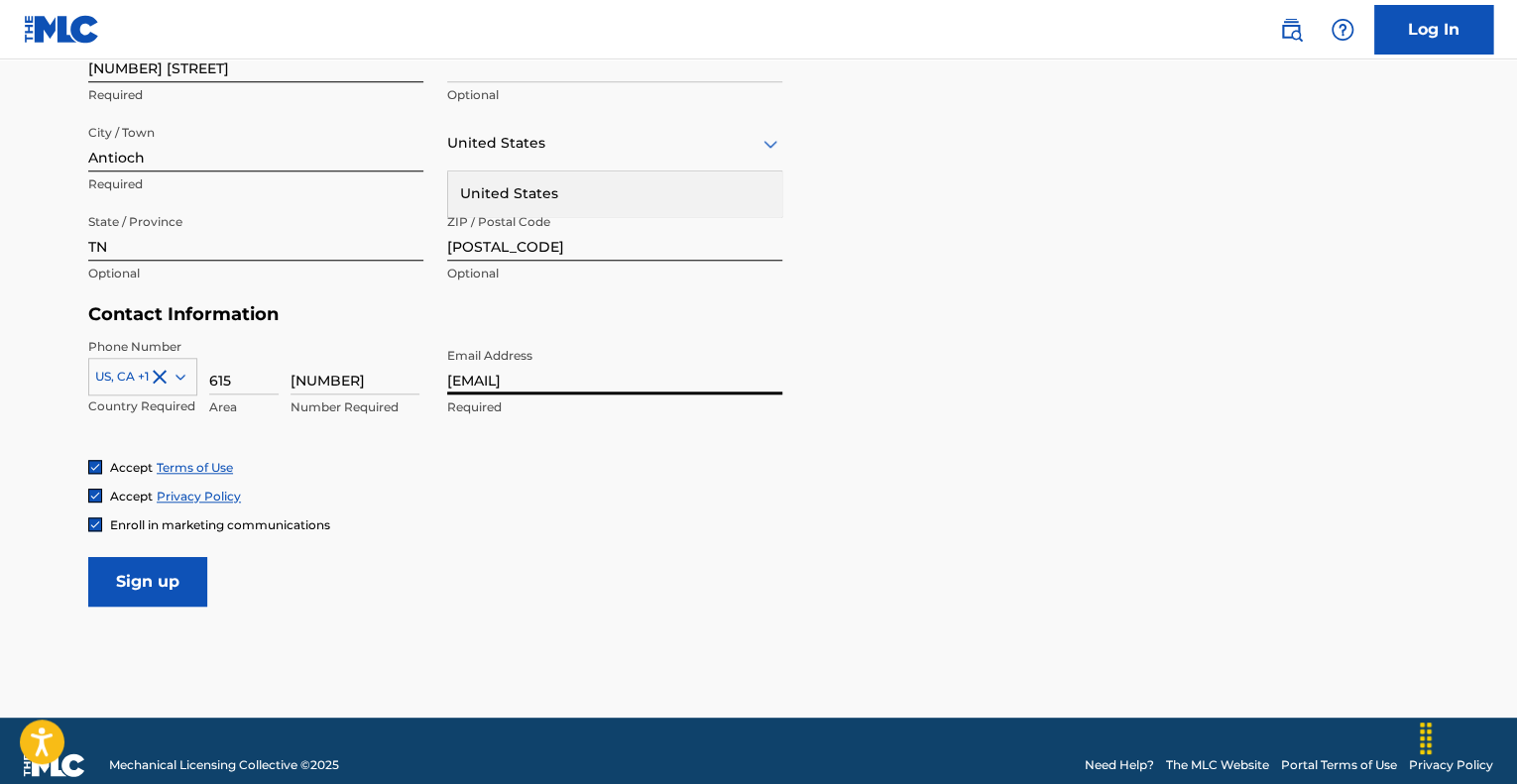 click on "damenyenu@gmail.com" at bounding box center (615, 366) 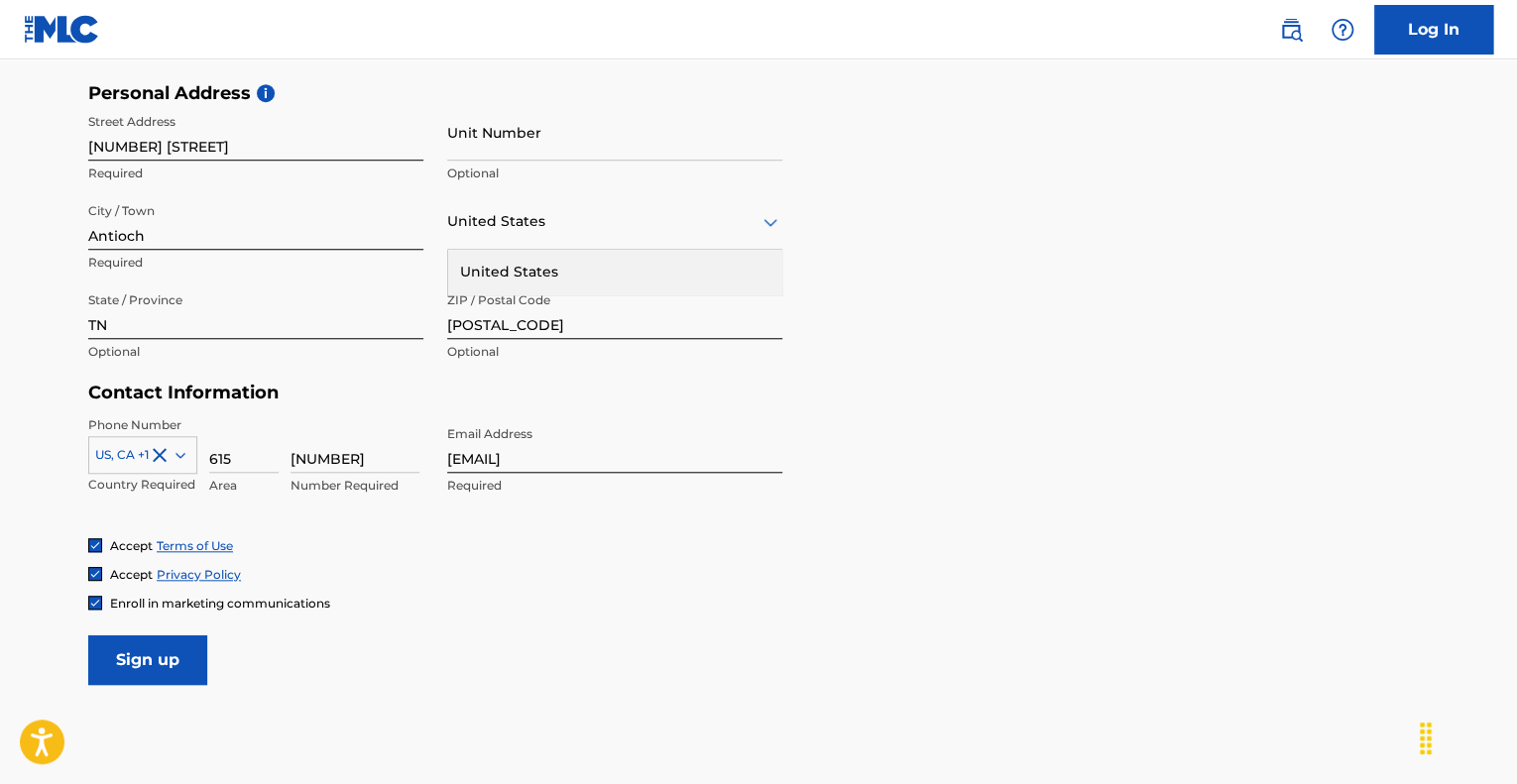 scroll, scrollTop: 539, scrollLeft: 0, axis: vertical 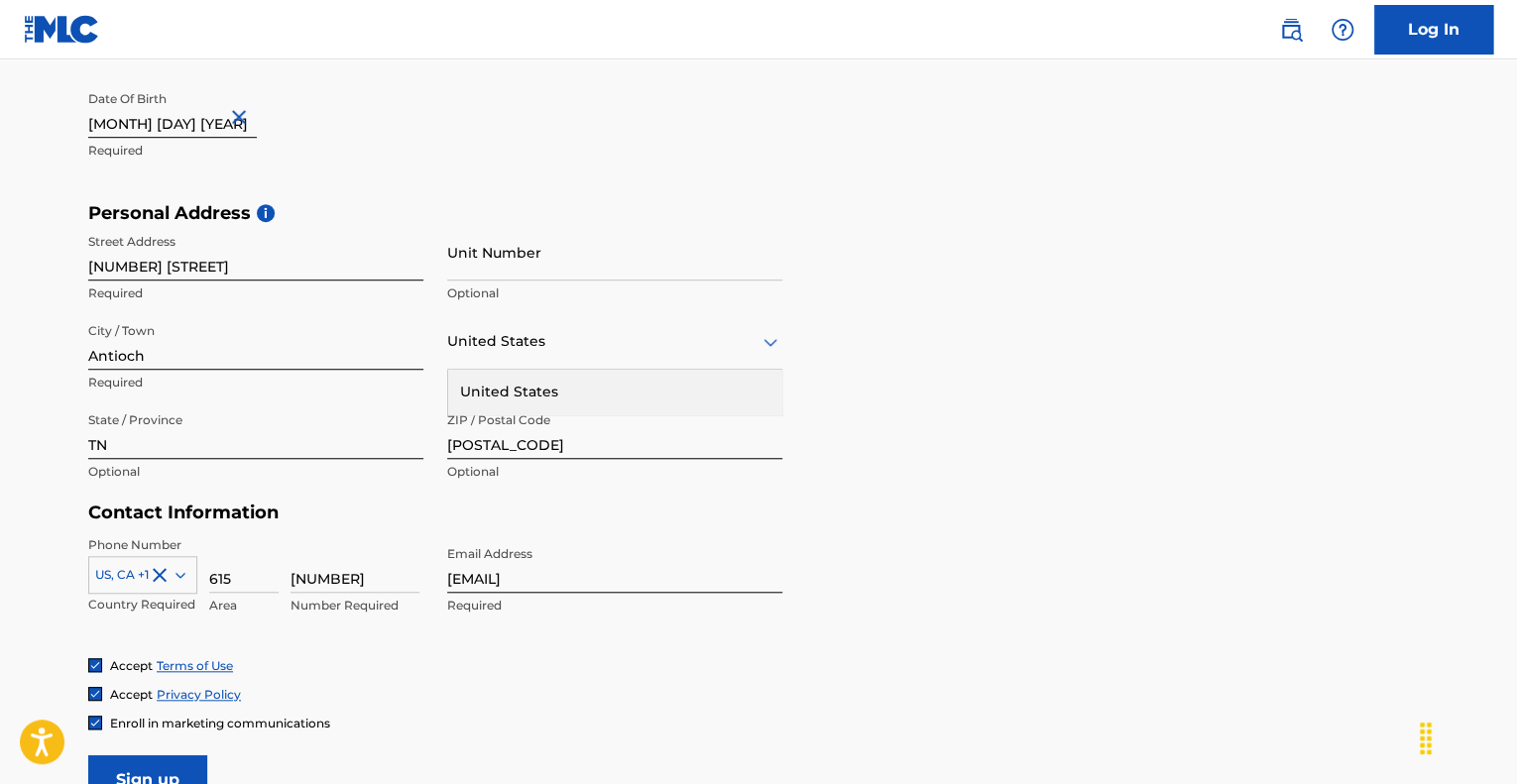 type 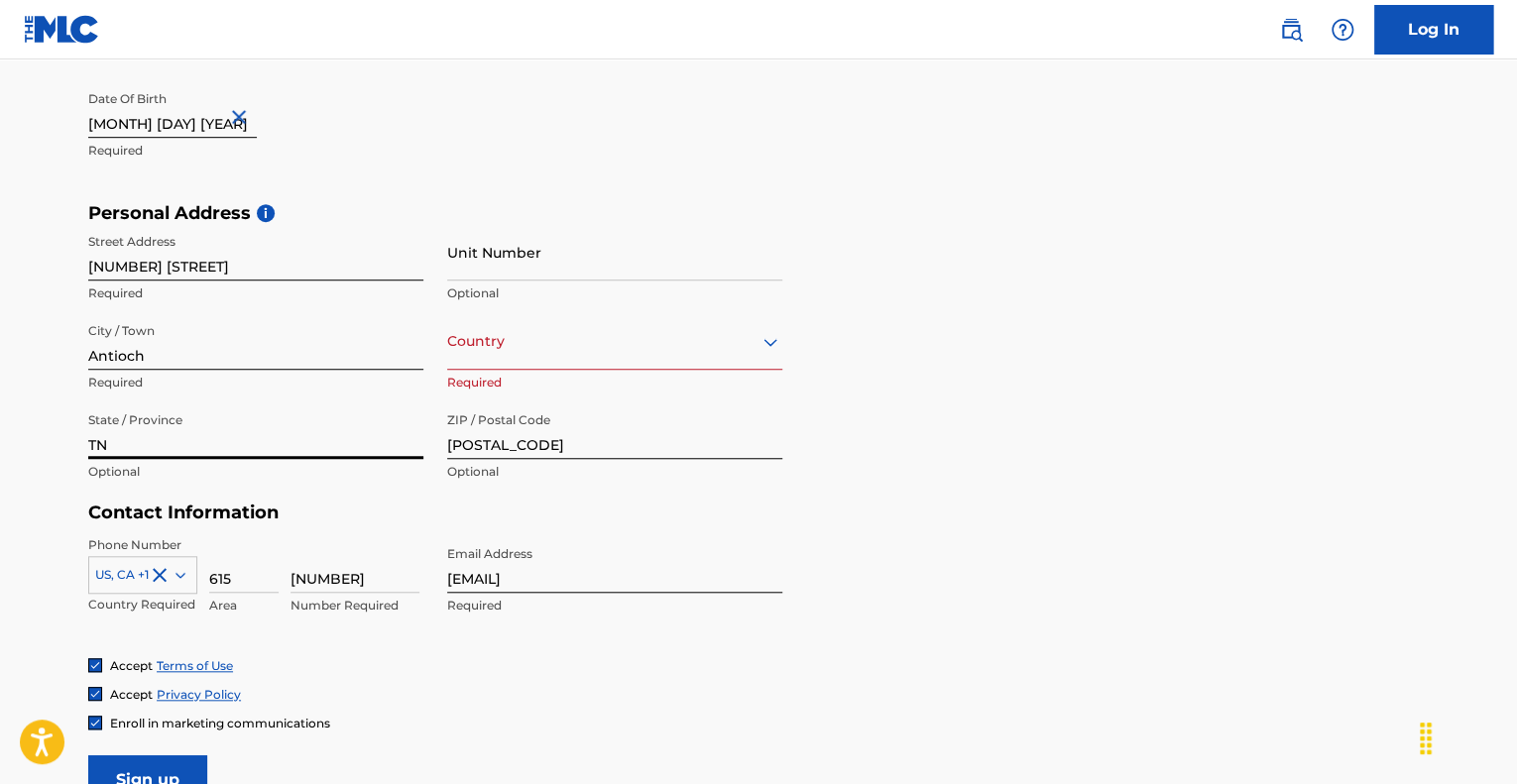 drag, startPoint x: 190, startPoint y: 435, endPoint x: 174, endPoint y: 437, distance: 16.124515 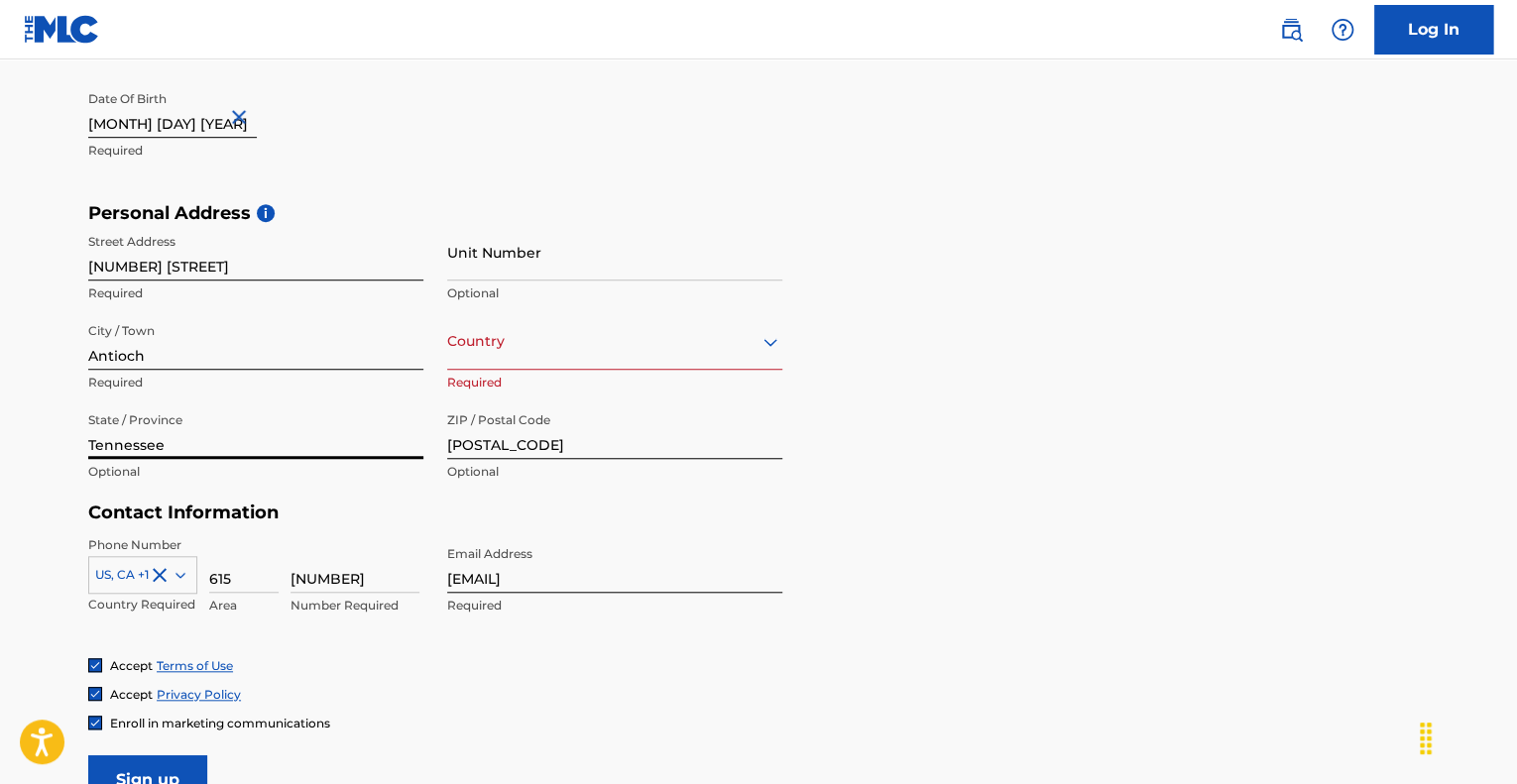type on "Tennessee" 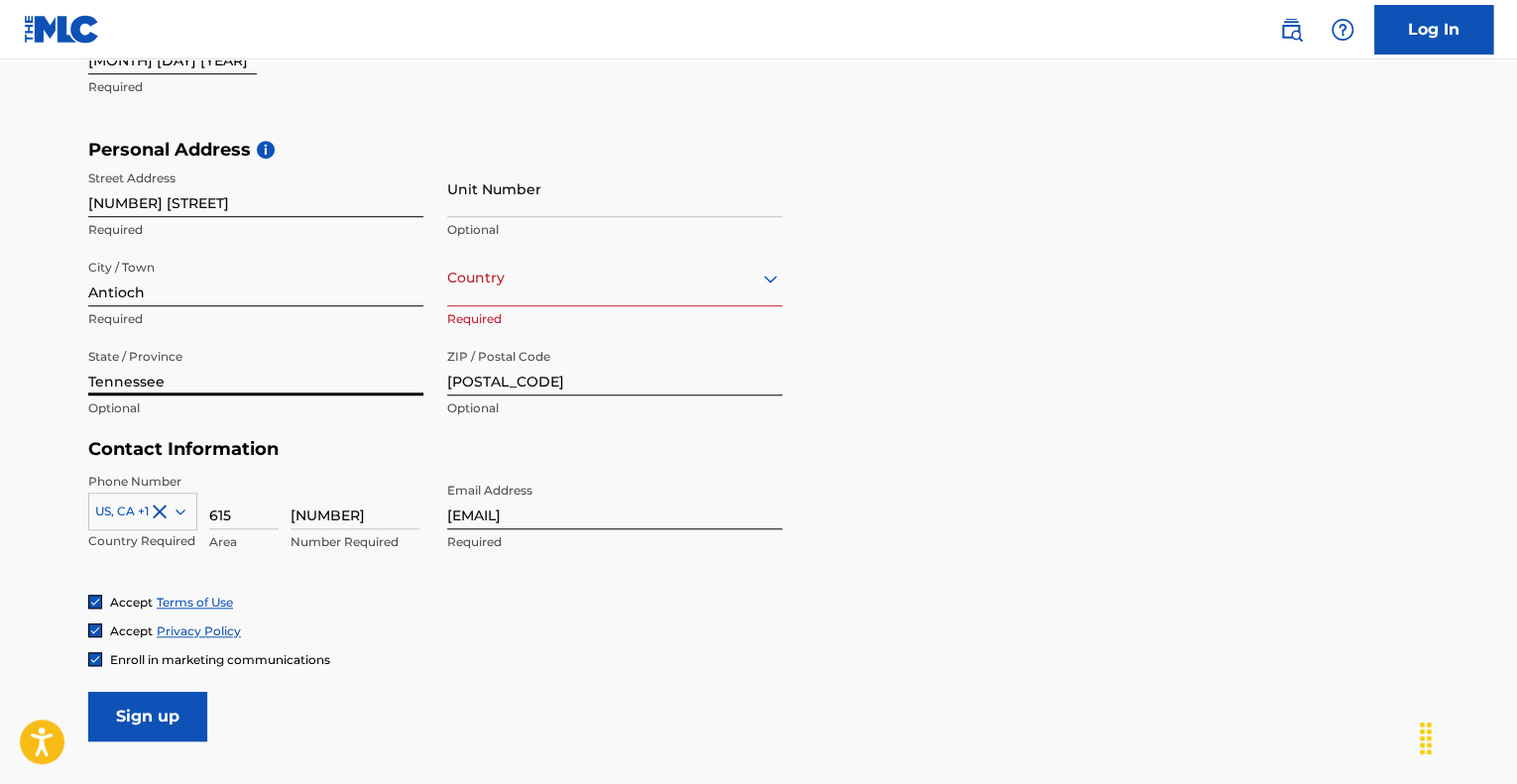 scroll, scrollTop: 638, scrollLeft: 0, axis: vertical 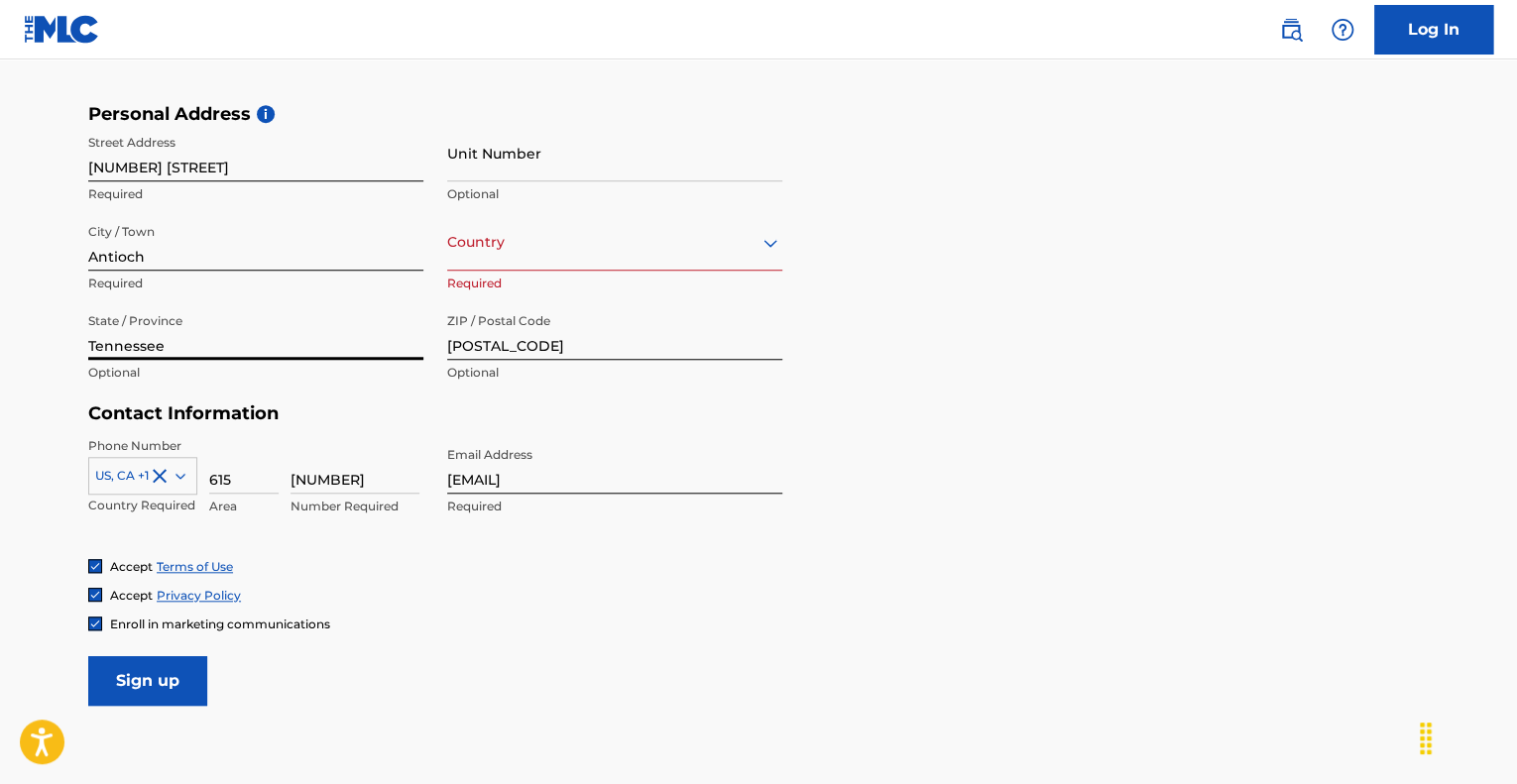 click on "Sign up" at bounding box center [148, 681] 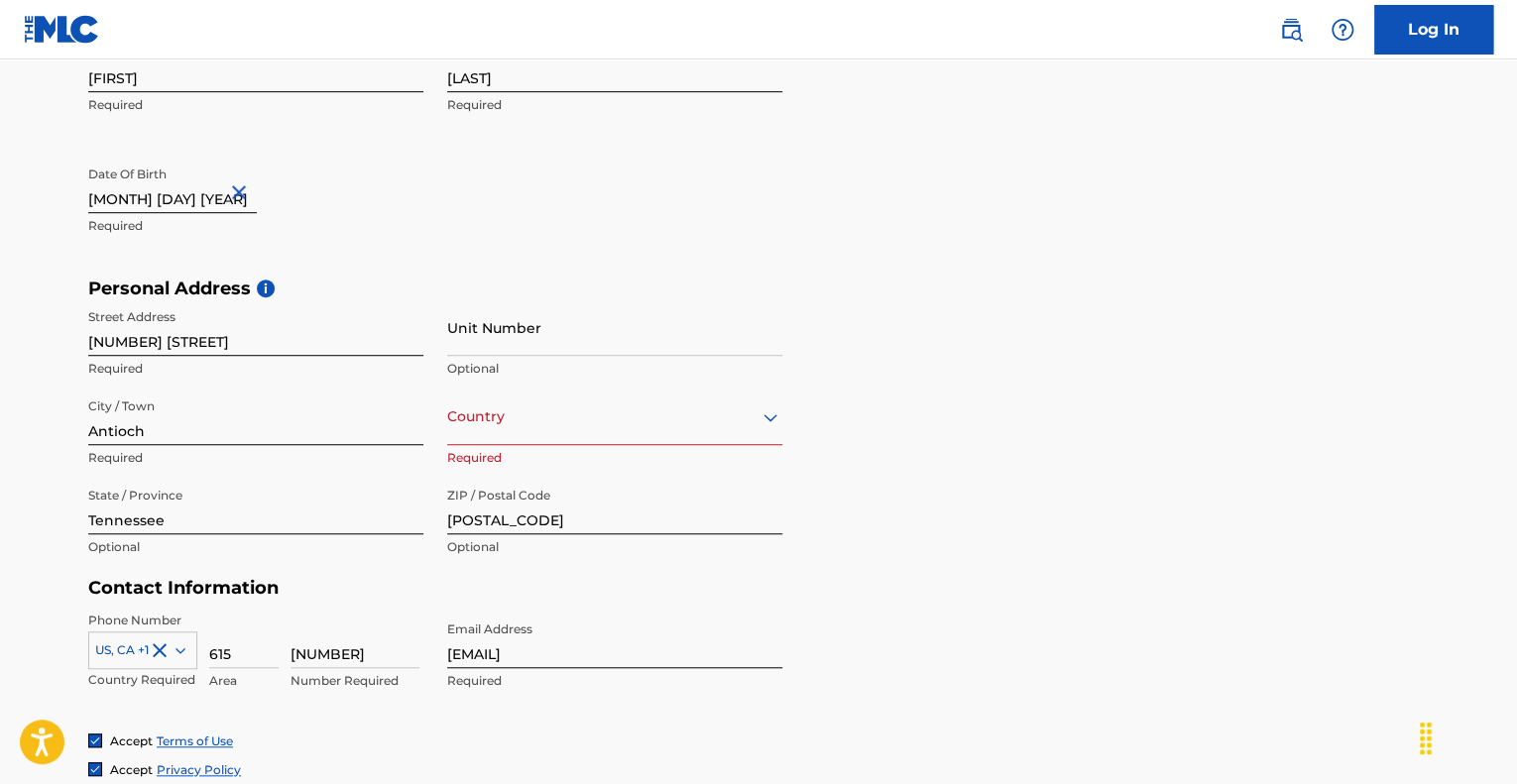scroll, scrollTop: 440, scrollLeft: 0, axis: vertical 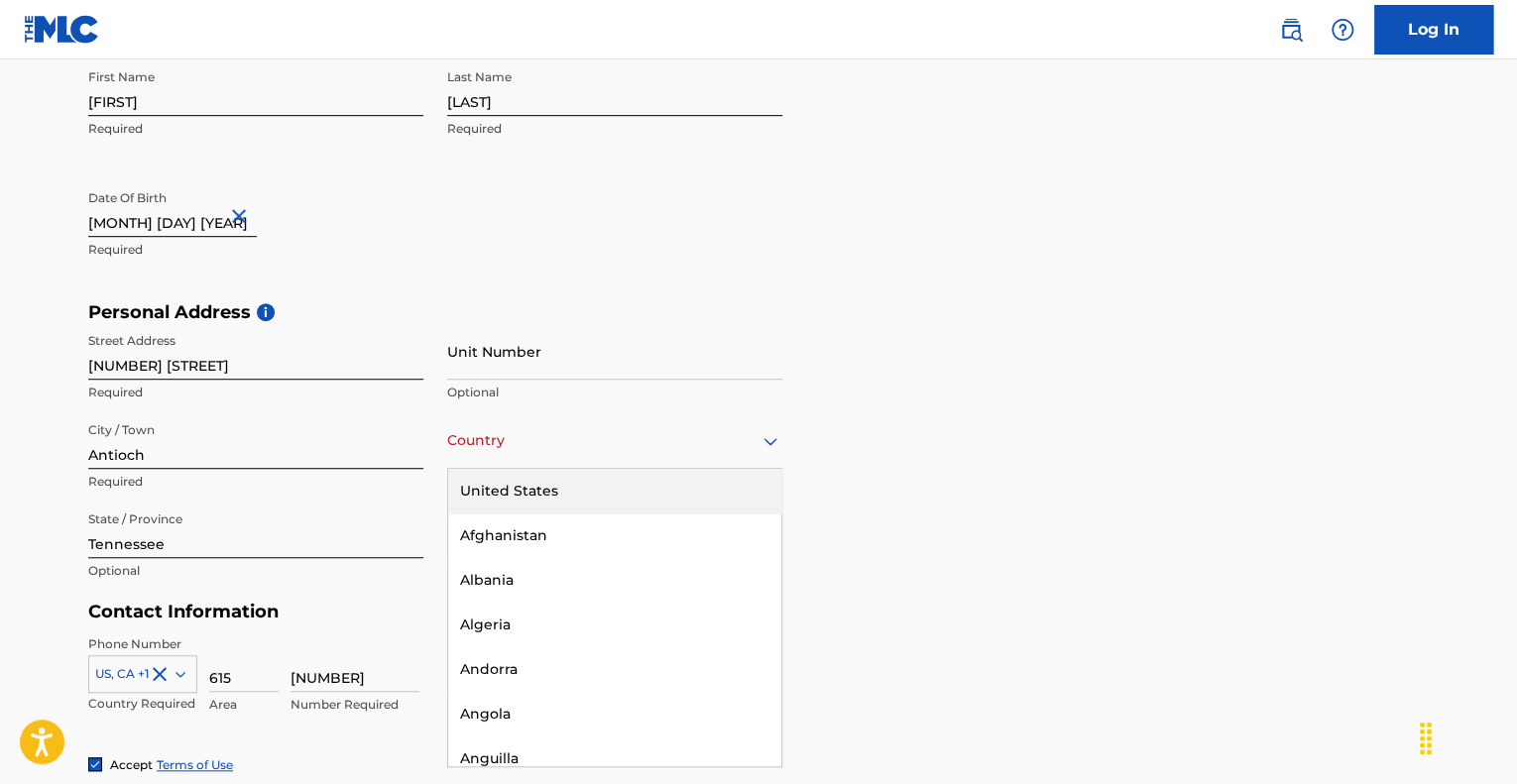 click at bounding box center (615, 440) 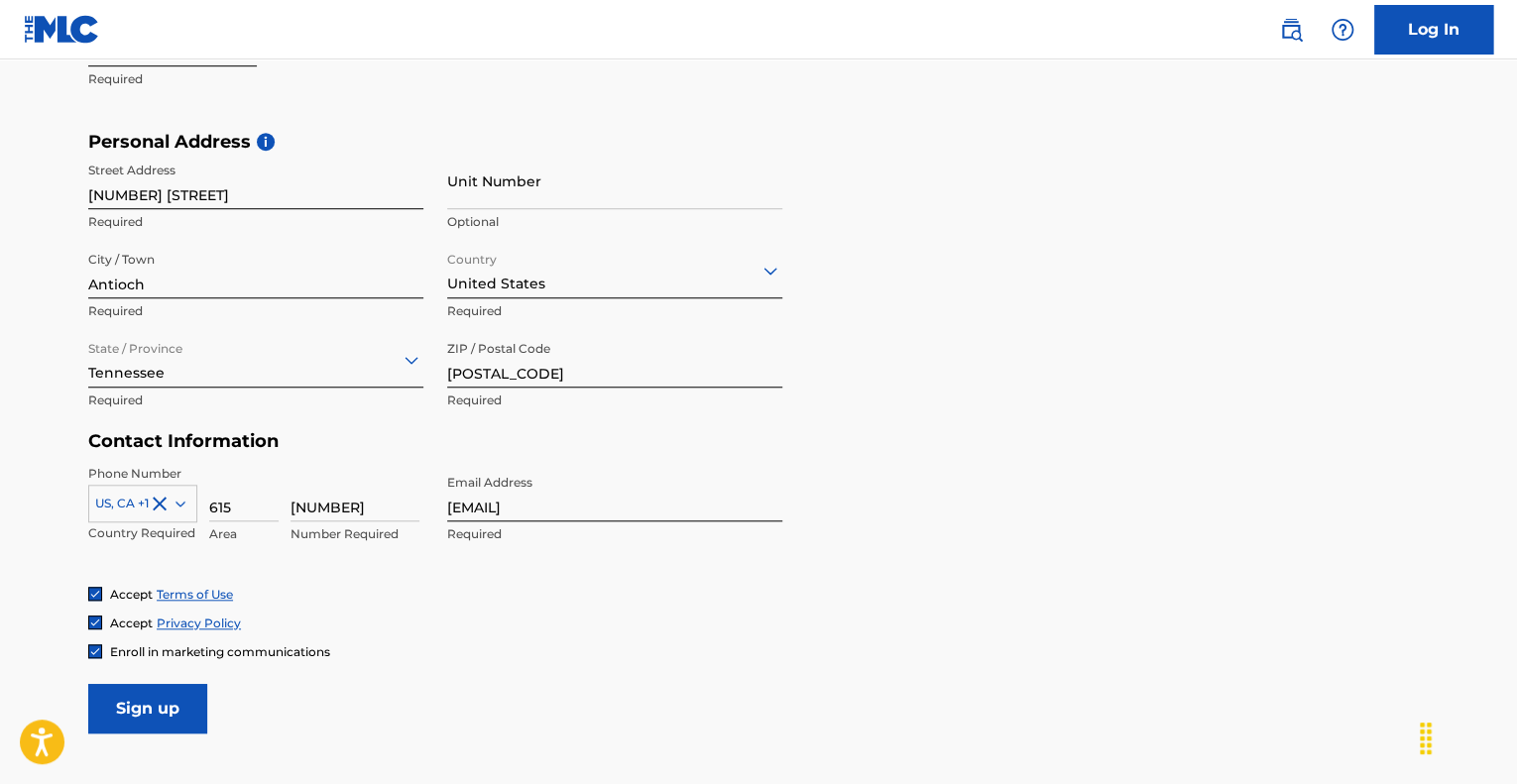 scroll, scrollTop: 737, scrollLeft: 0, axis: vertical 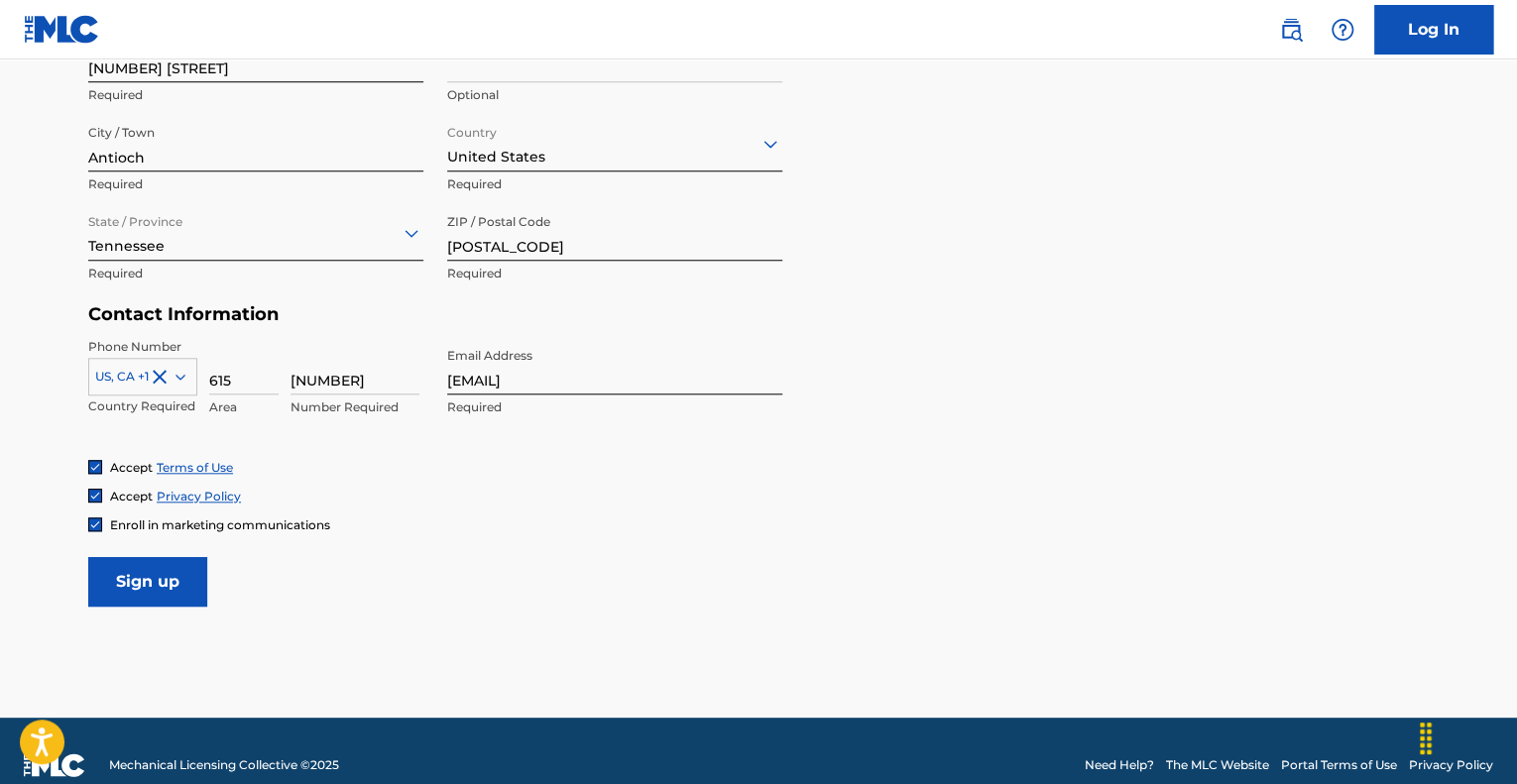 click on "Sign up" at bounding box center (148, 582) 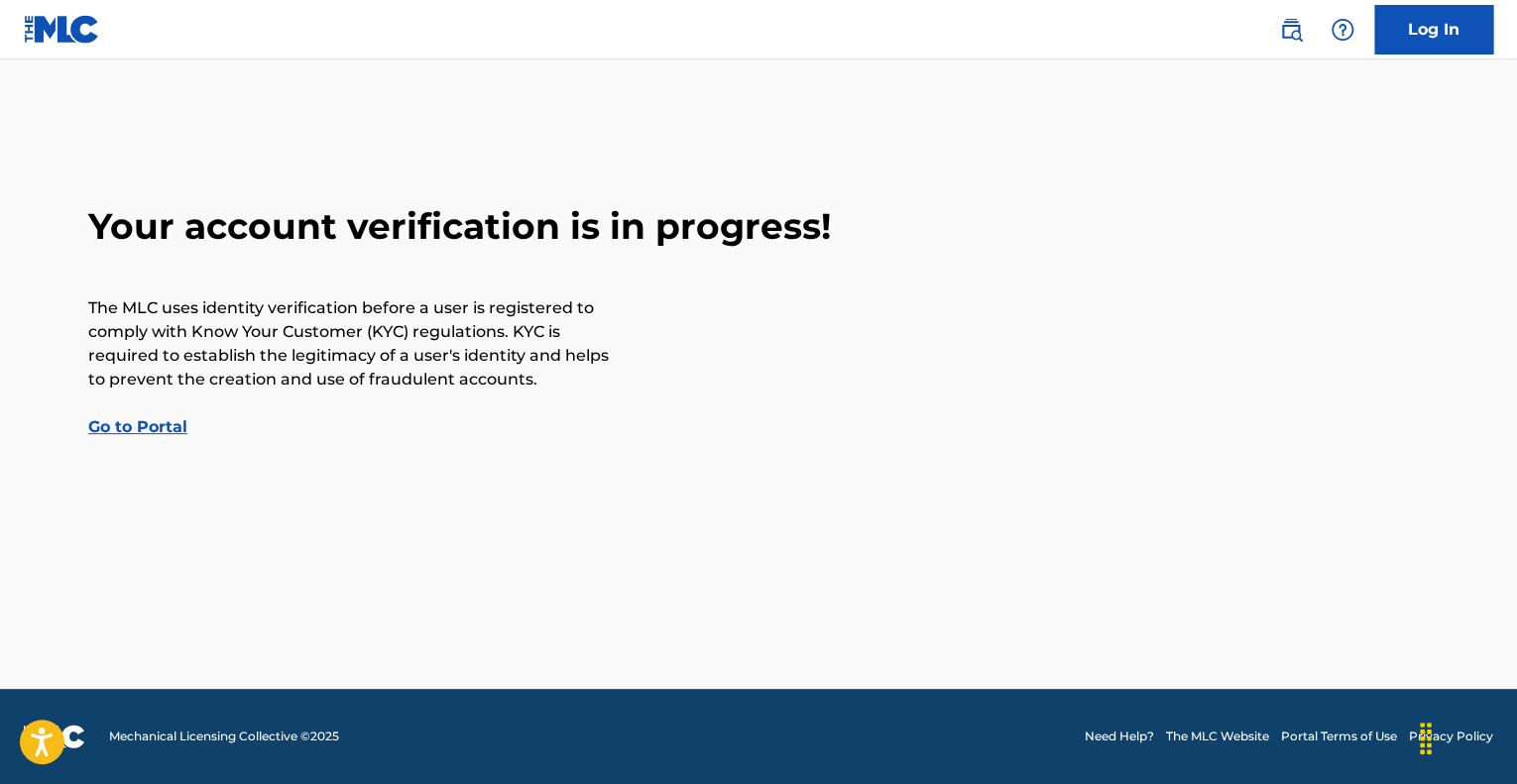 scroll, scrollTop: 0, scrollLeft: 0, axis: both 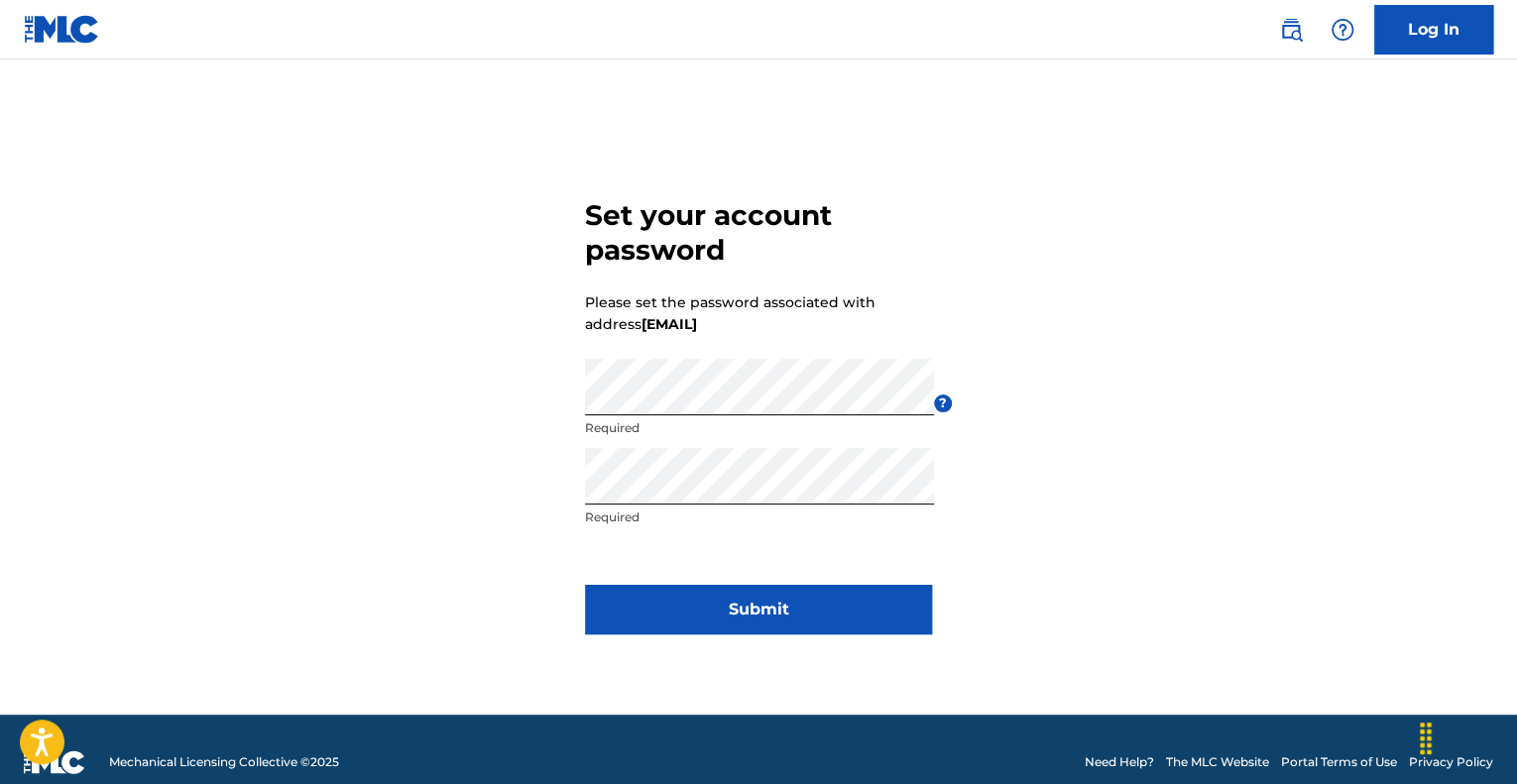 click on "Submit" at bounding box center (758, 610) 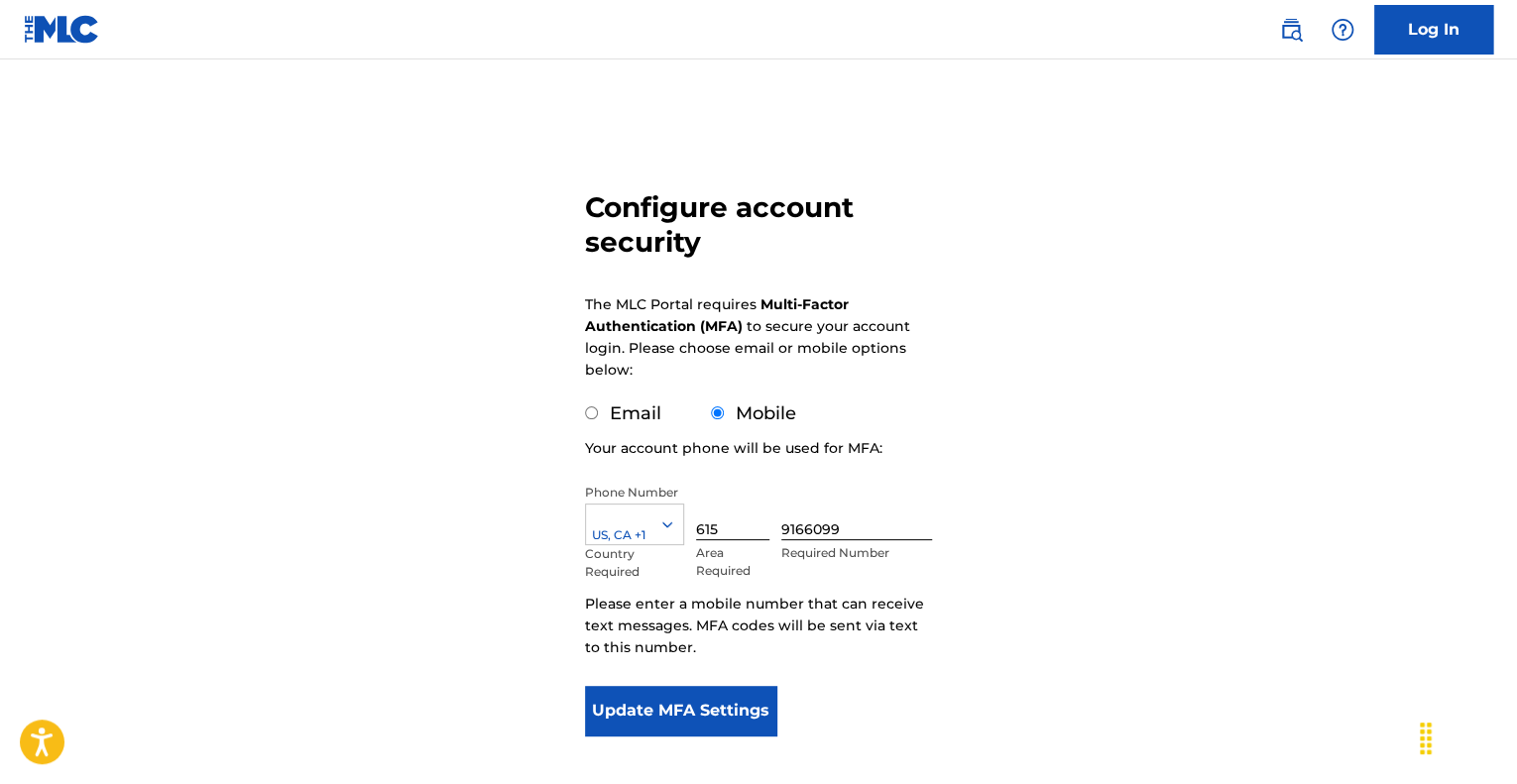 scroll, scrollTop: 99, scrollLeft: 0, axis: vertical 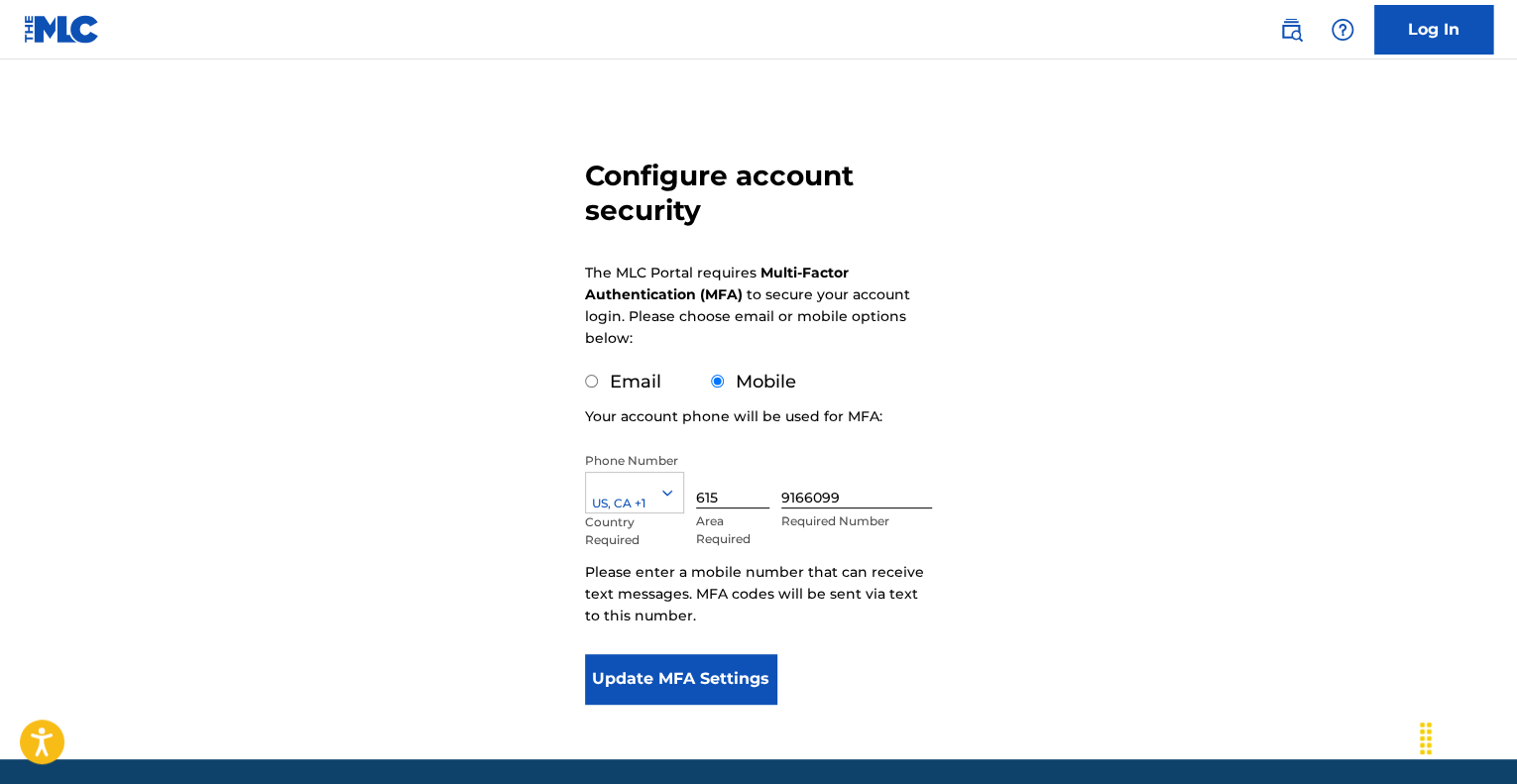 click on "Update MFA Settings" at bounding box center [680, 679] 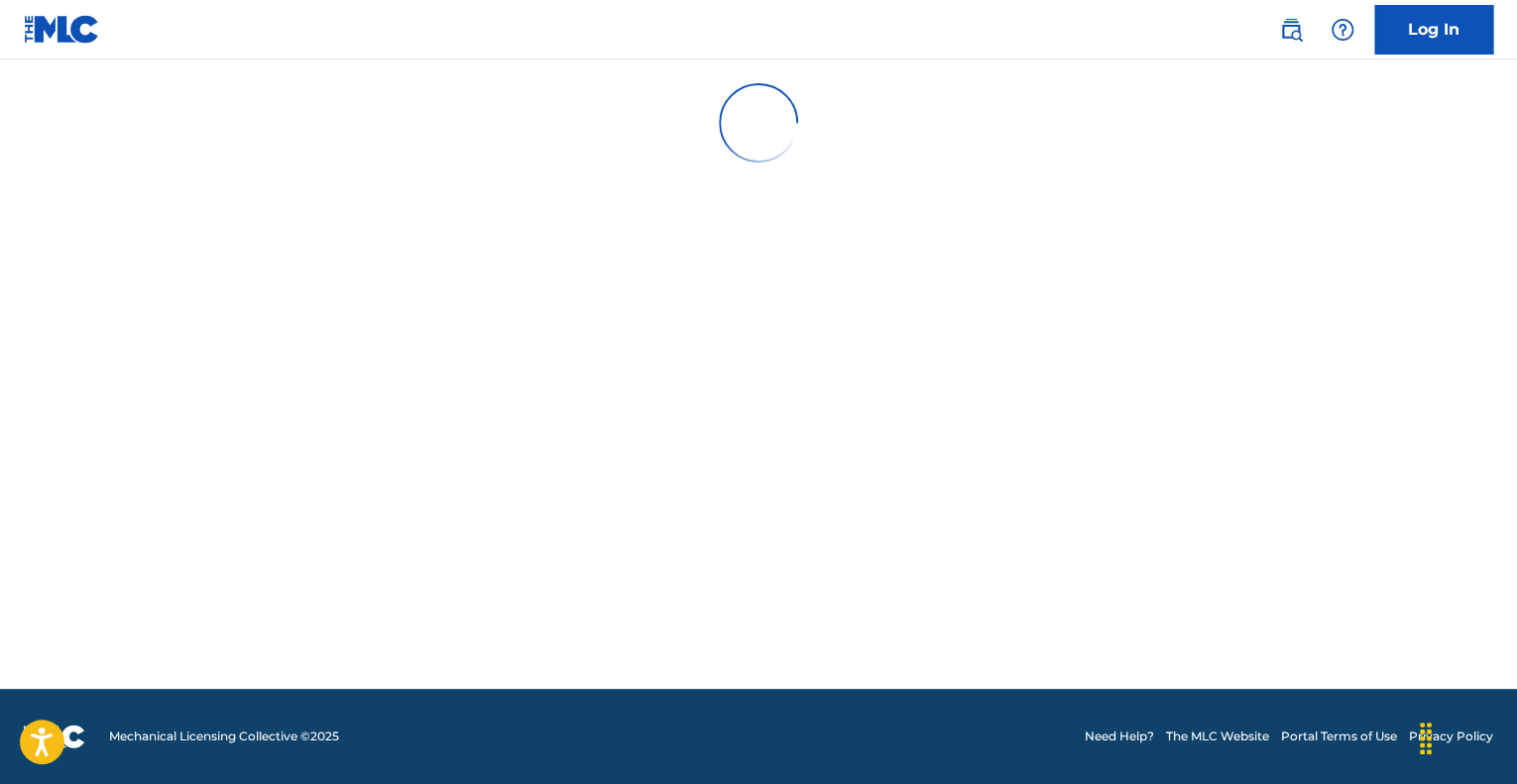 scroll, scrollTop: 0, scrollLeft: 0, axis: both 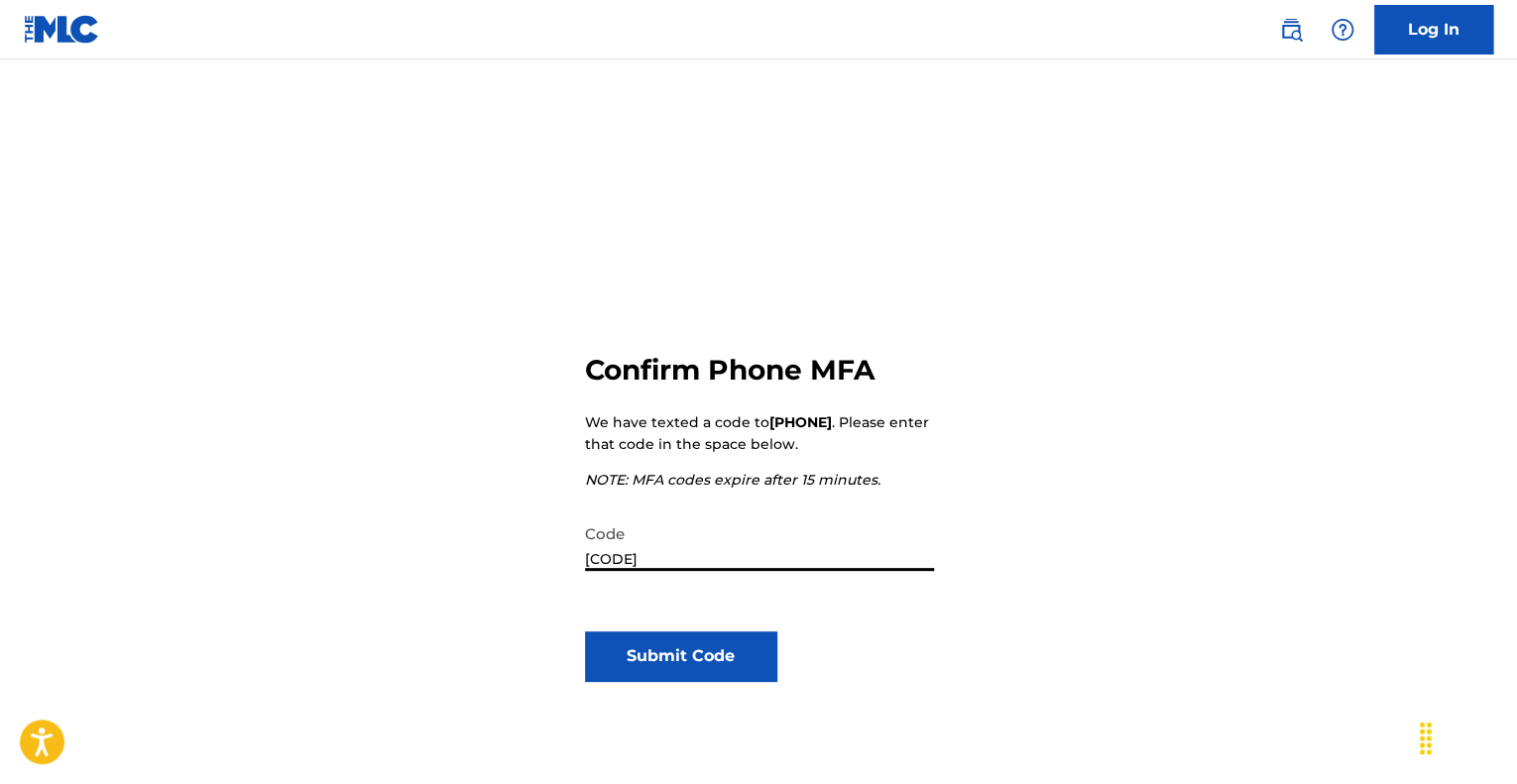 type on "[CODE]" 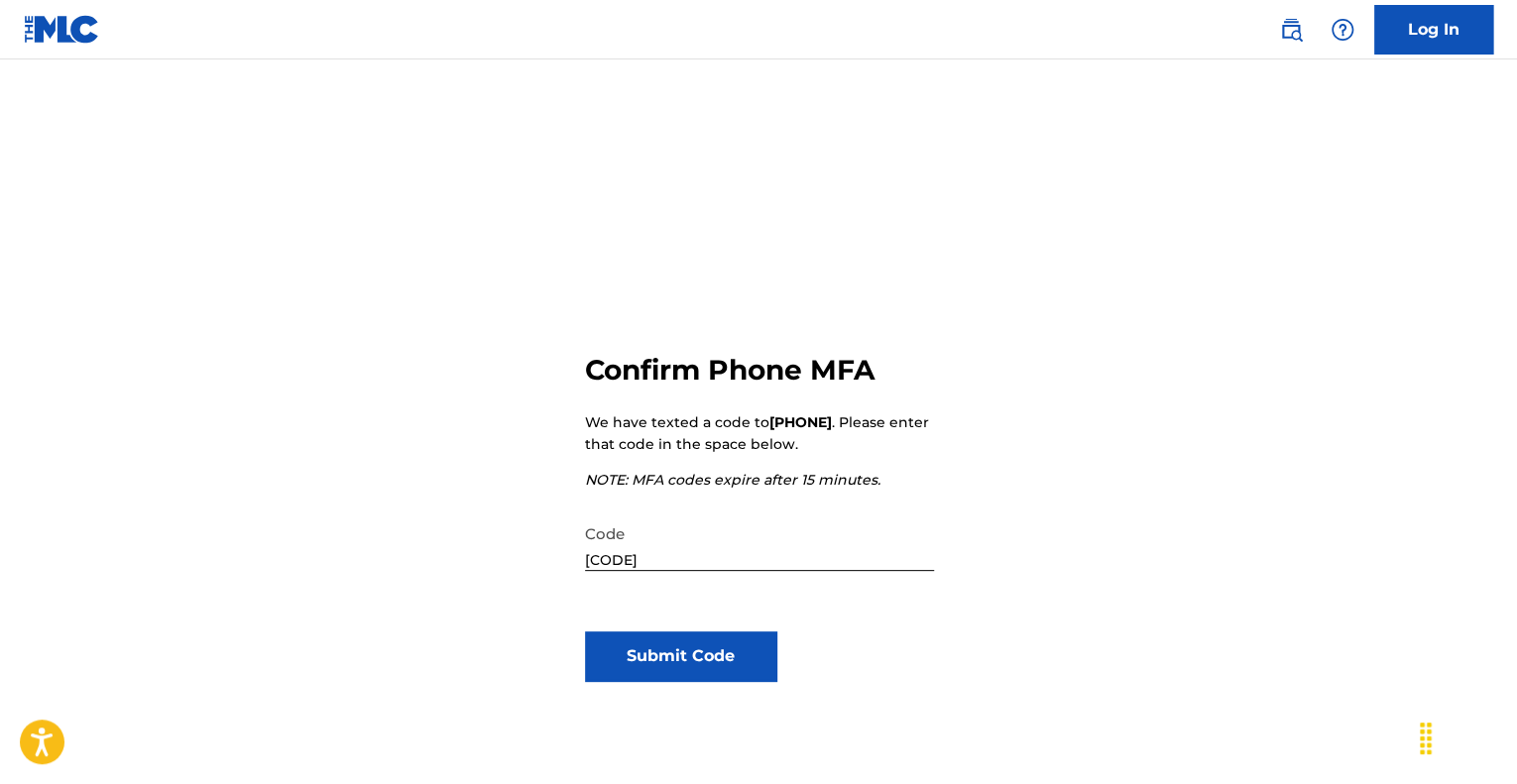 click on "Submit Code" at bounding box center (680, 656) 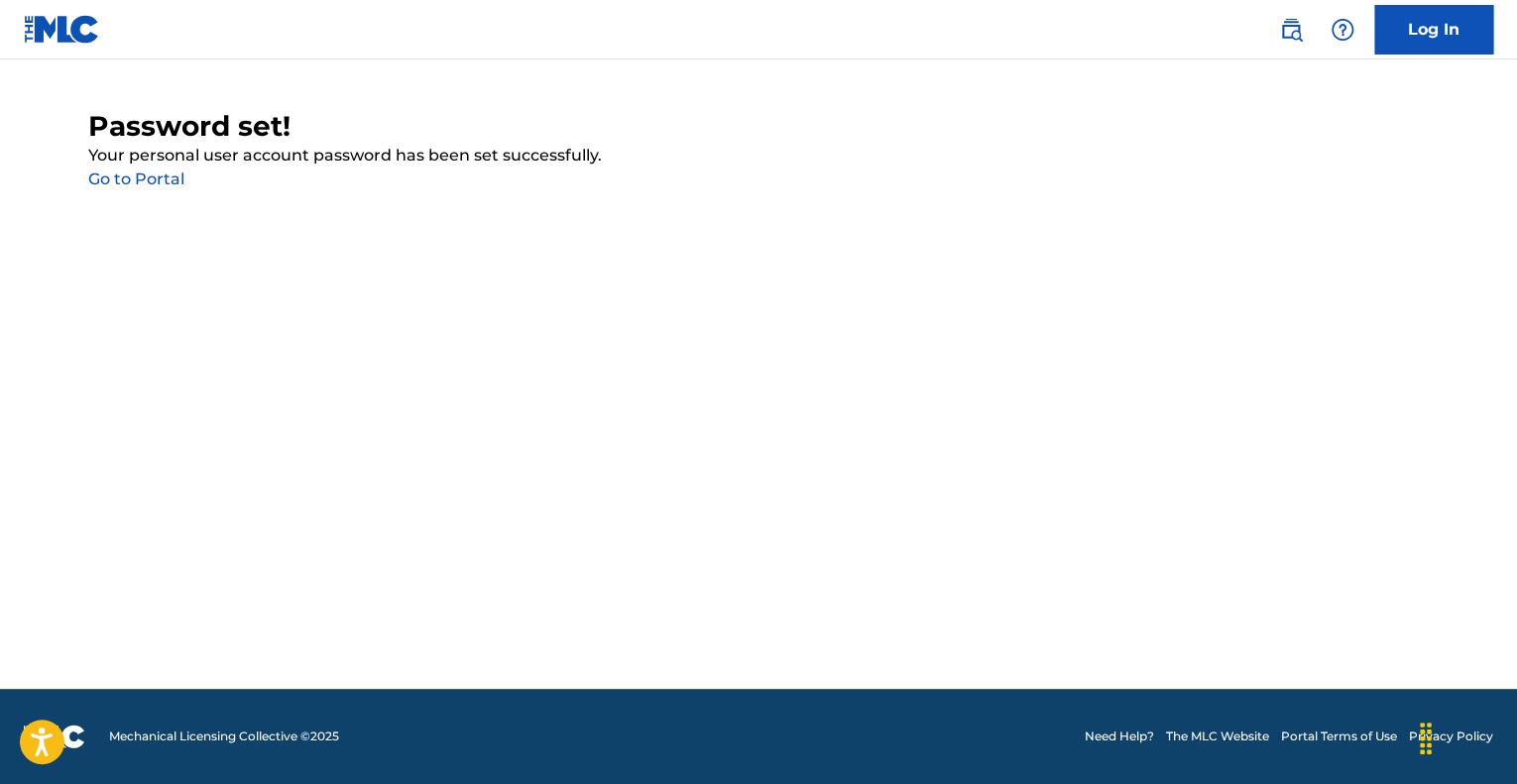 click on "Go to Portal" at bounding box center [136, 178] 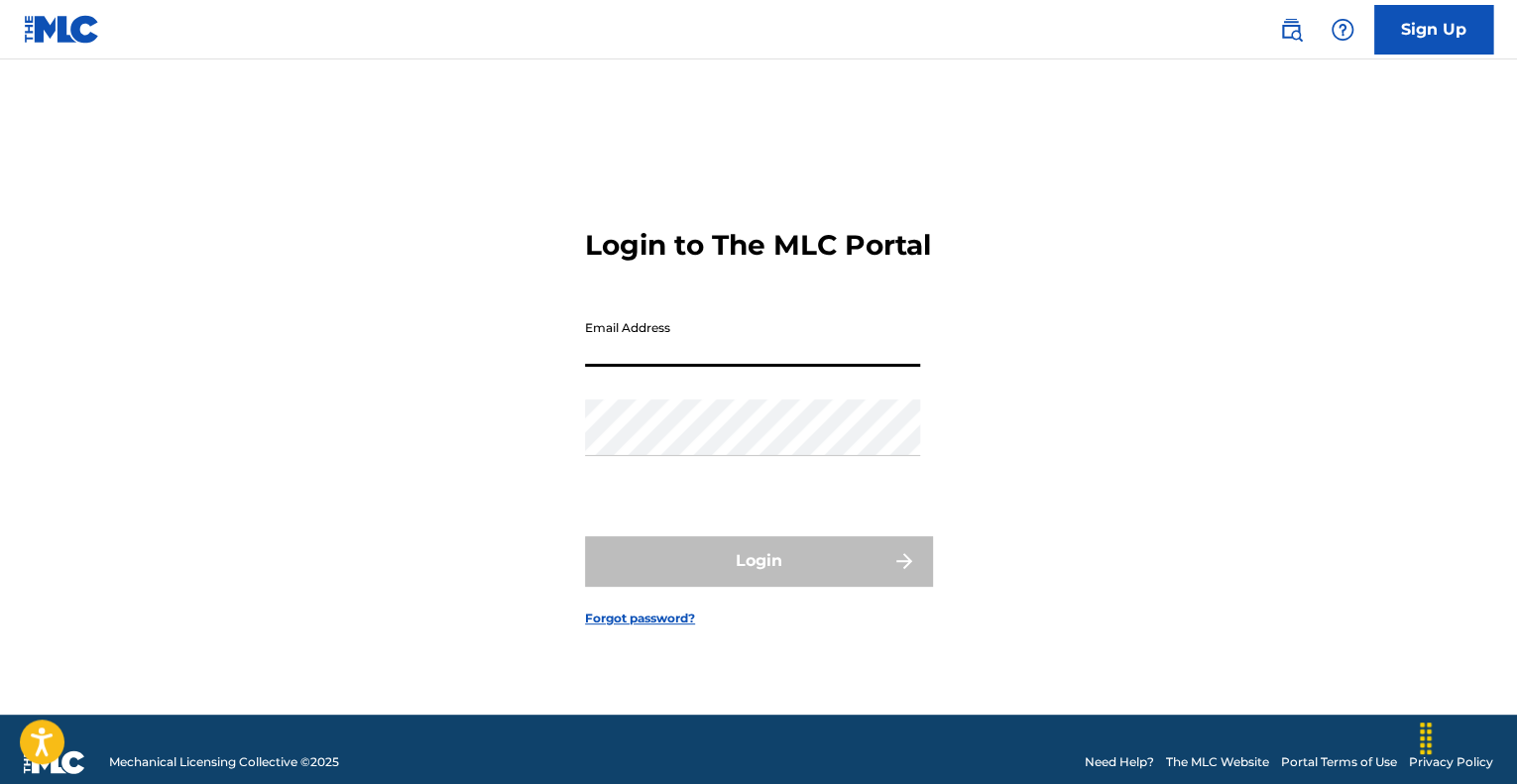 click on "Email Address" at bounding box center [753, 338] 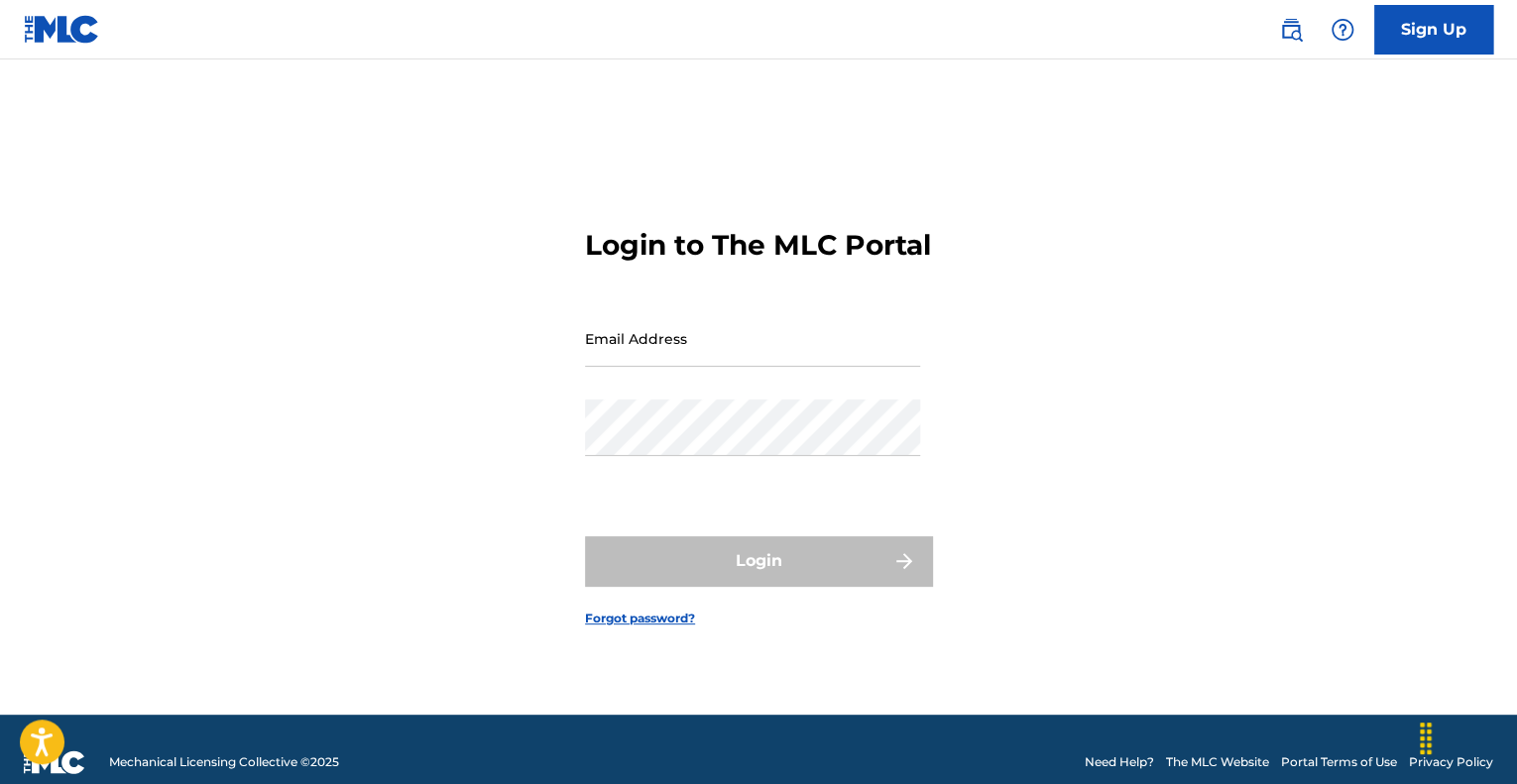 click on "Login to The MLC Portal Email Address Password Login Forgot password?" at bounding box center [758, 411] 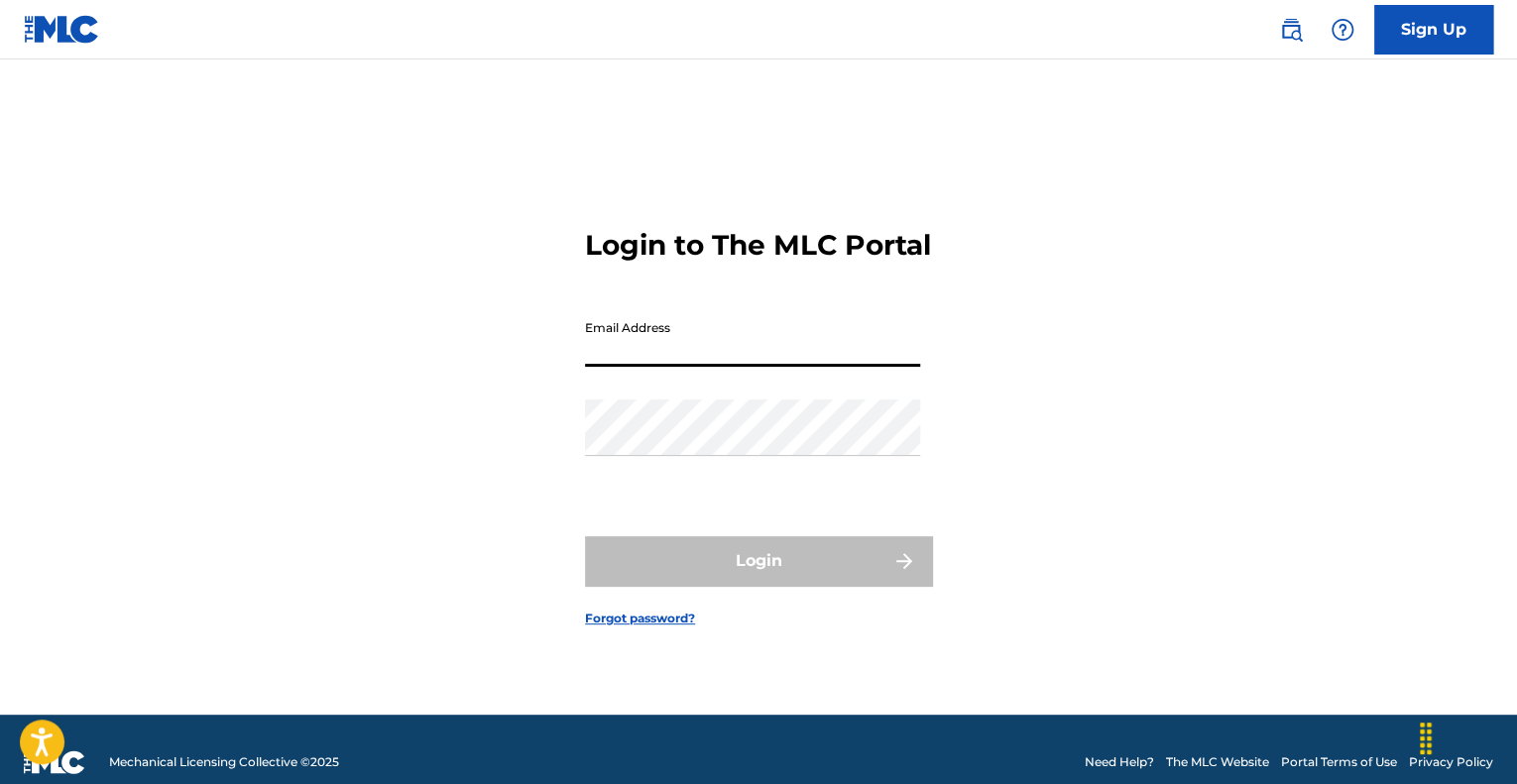 click on "Email Address" at bounding box center (753, 338) 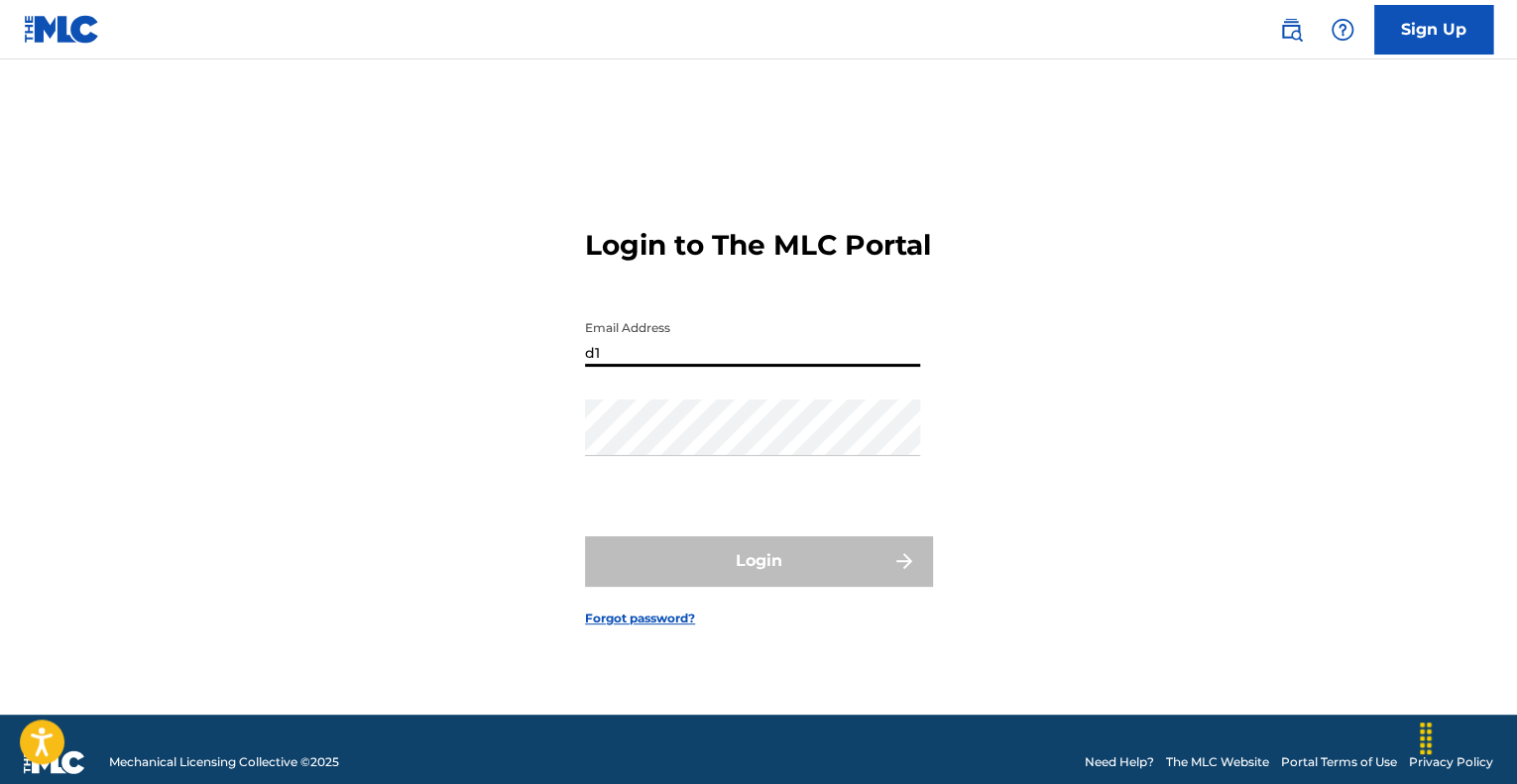type on "[EMAIL]" 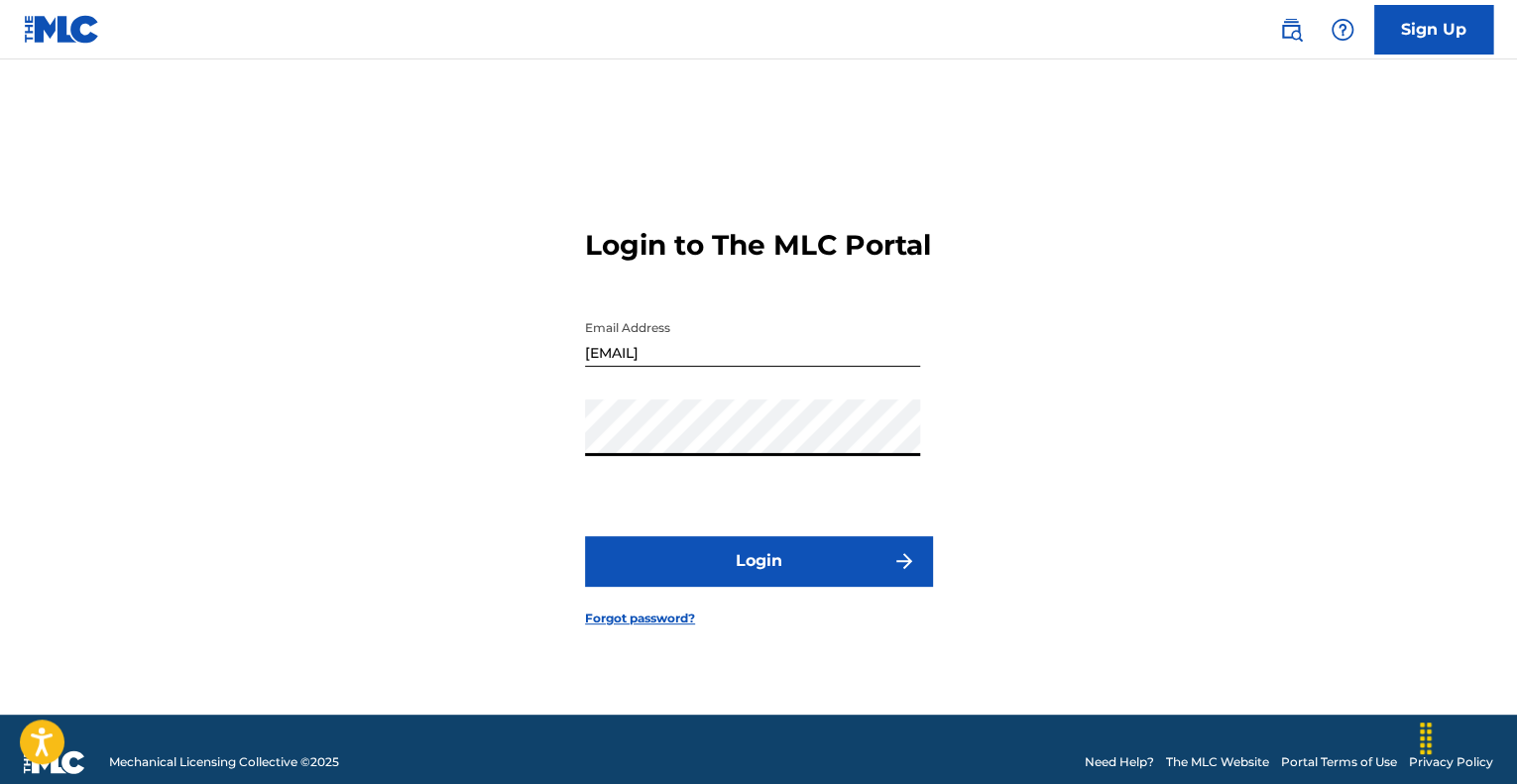 click on "Login" at bounding box center (758, 561) 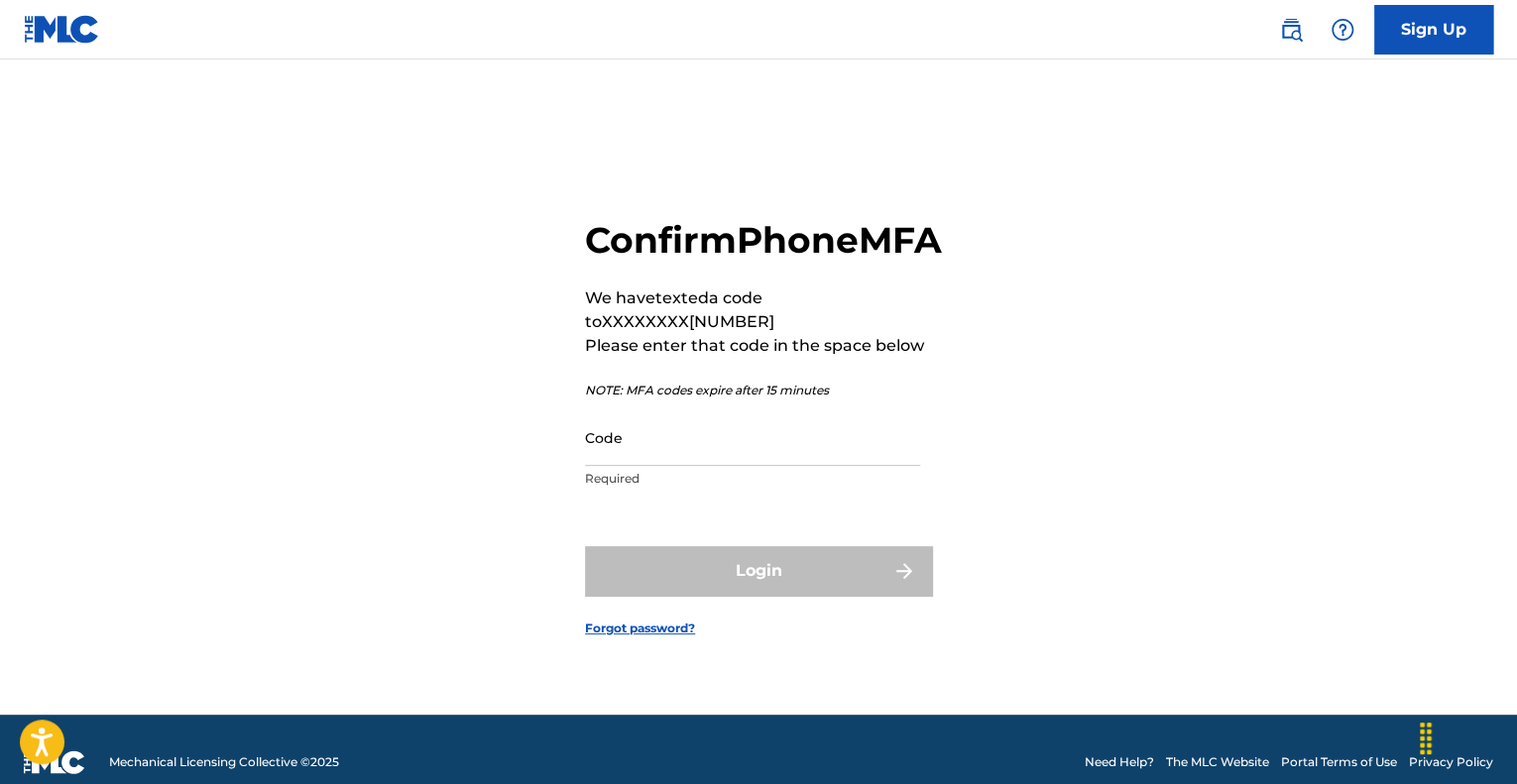 click on "Code" at bounding box center [753, 437] 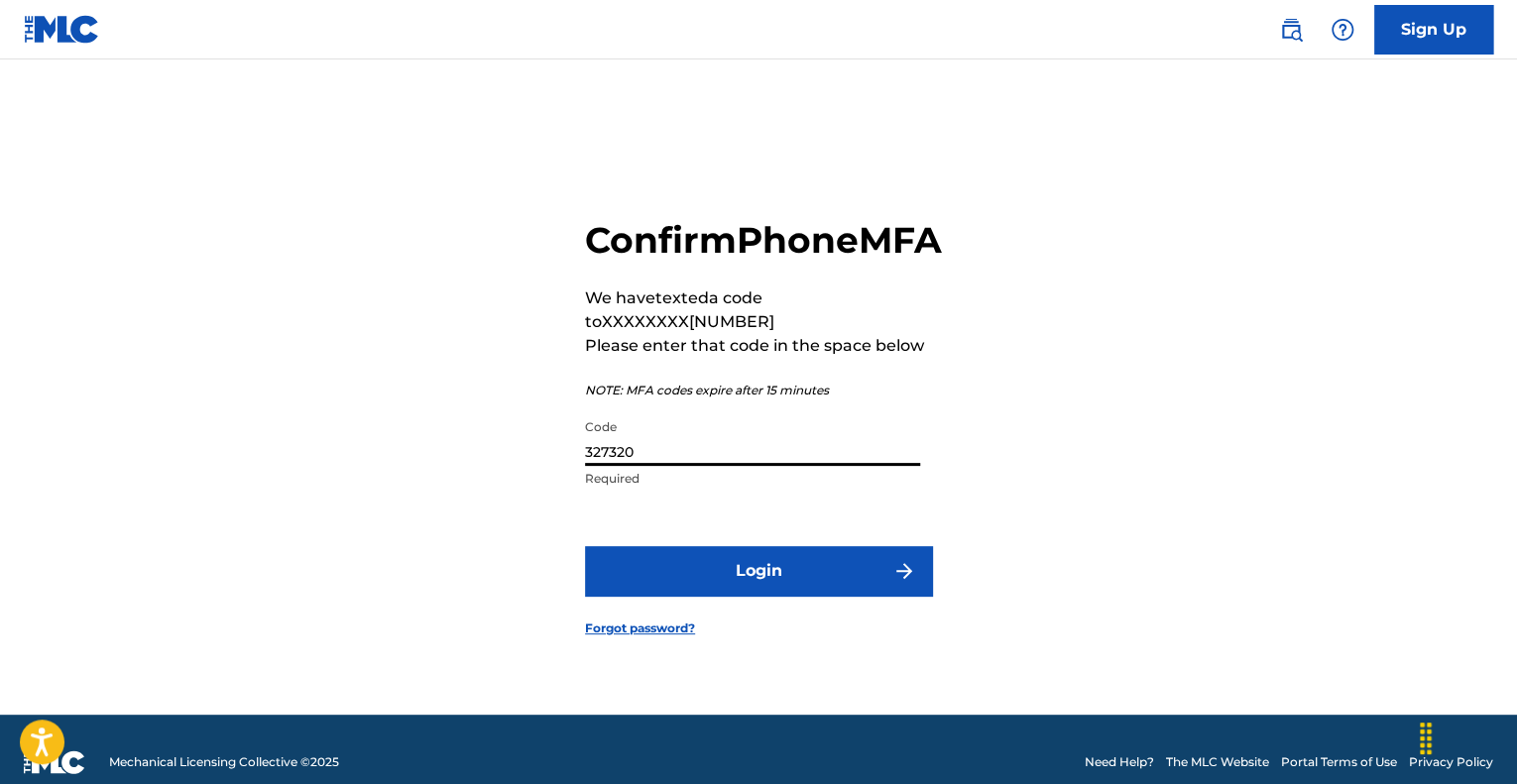 type on "327320" 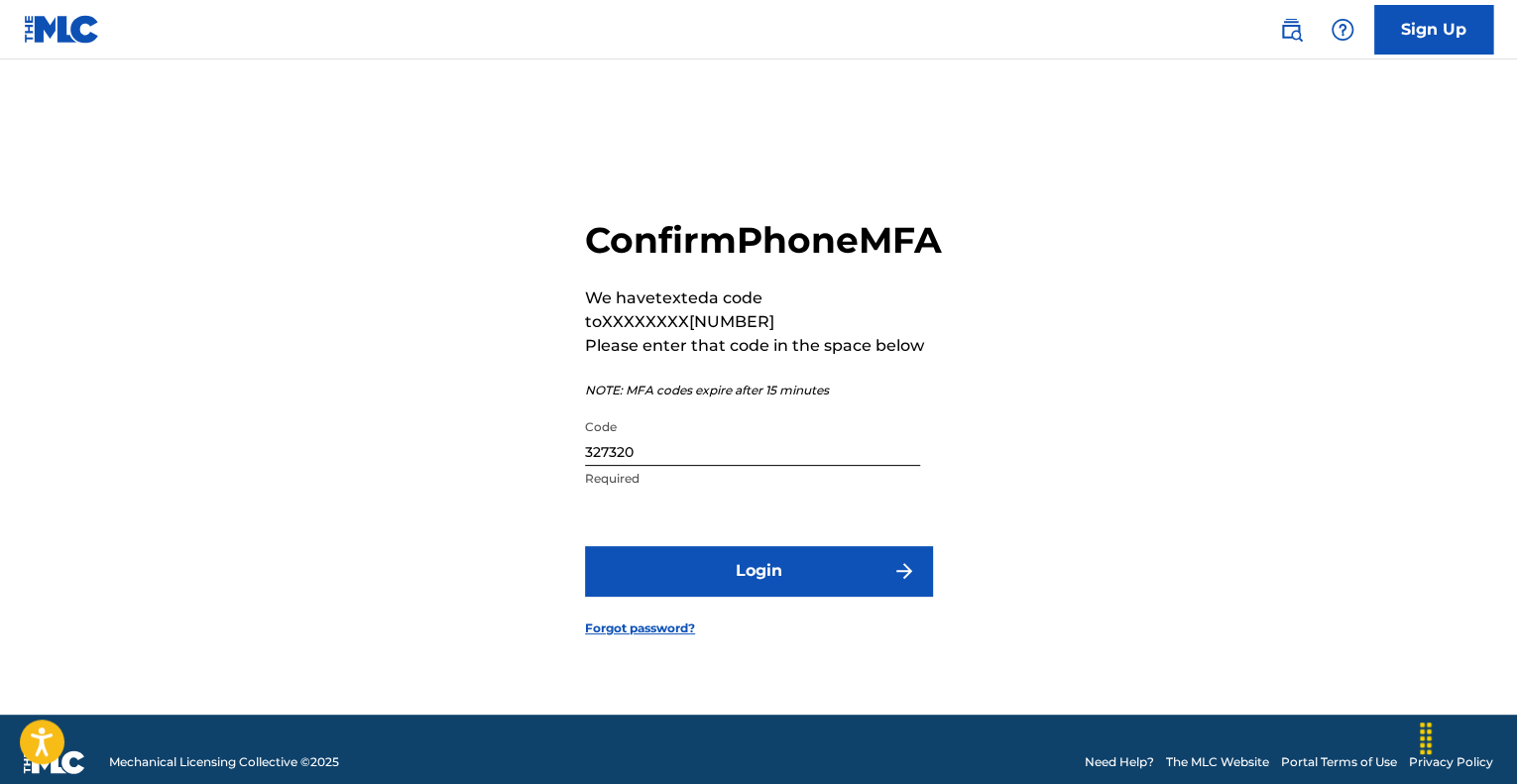 click on "Login" at bounding box center [758, 571] 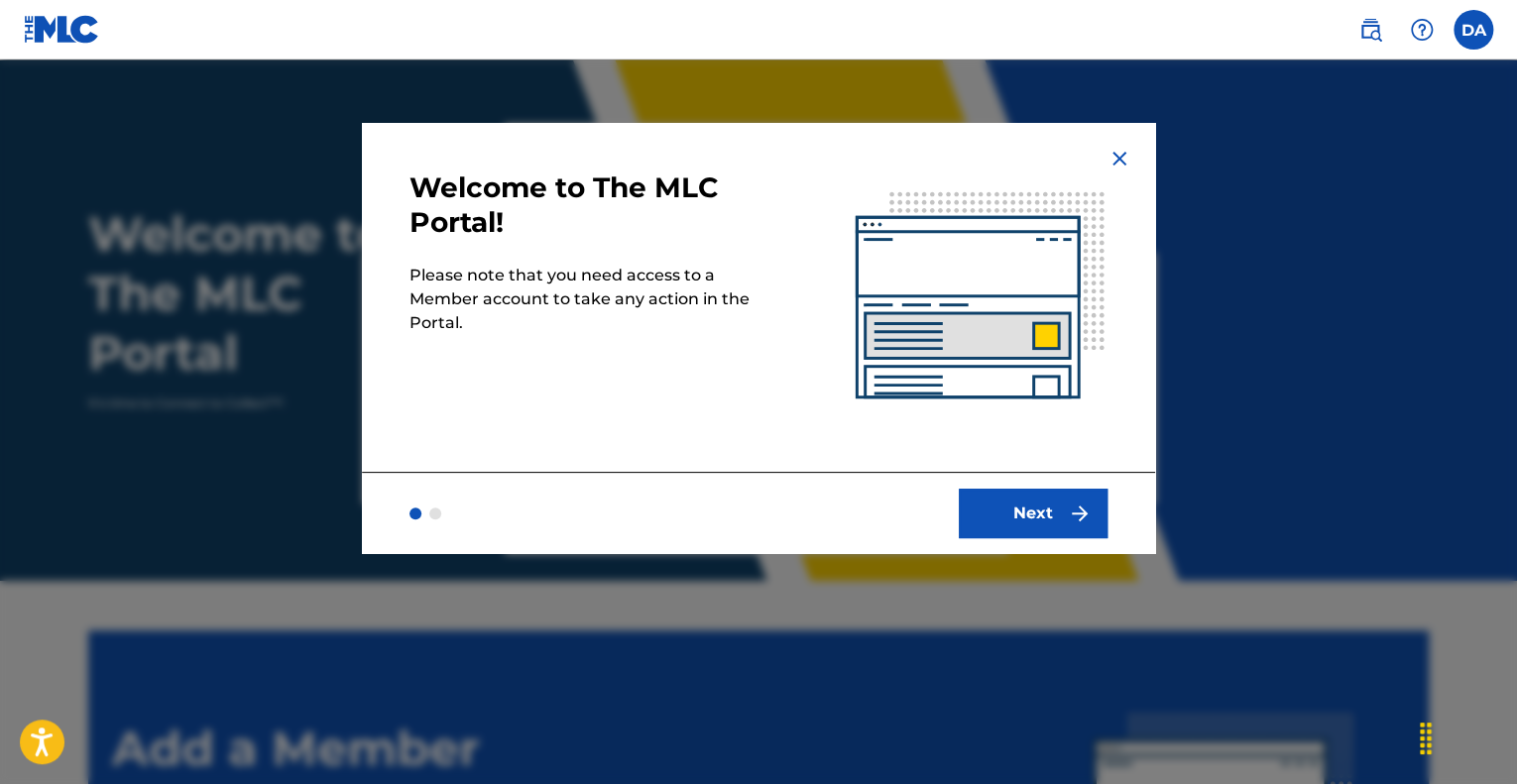 scroll, scrollTop: 0, scrollLeft: 0, axis: both 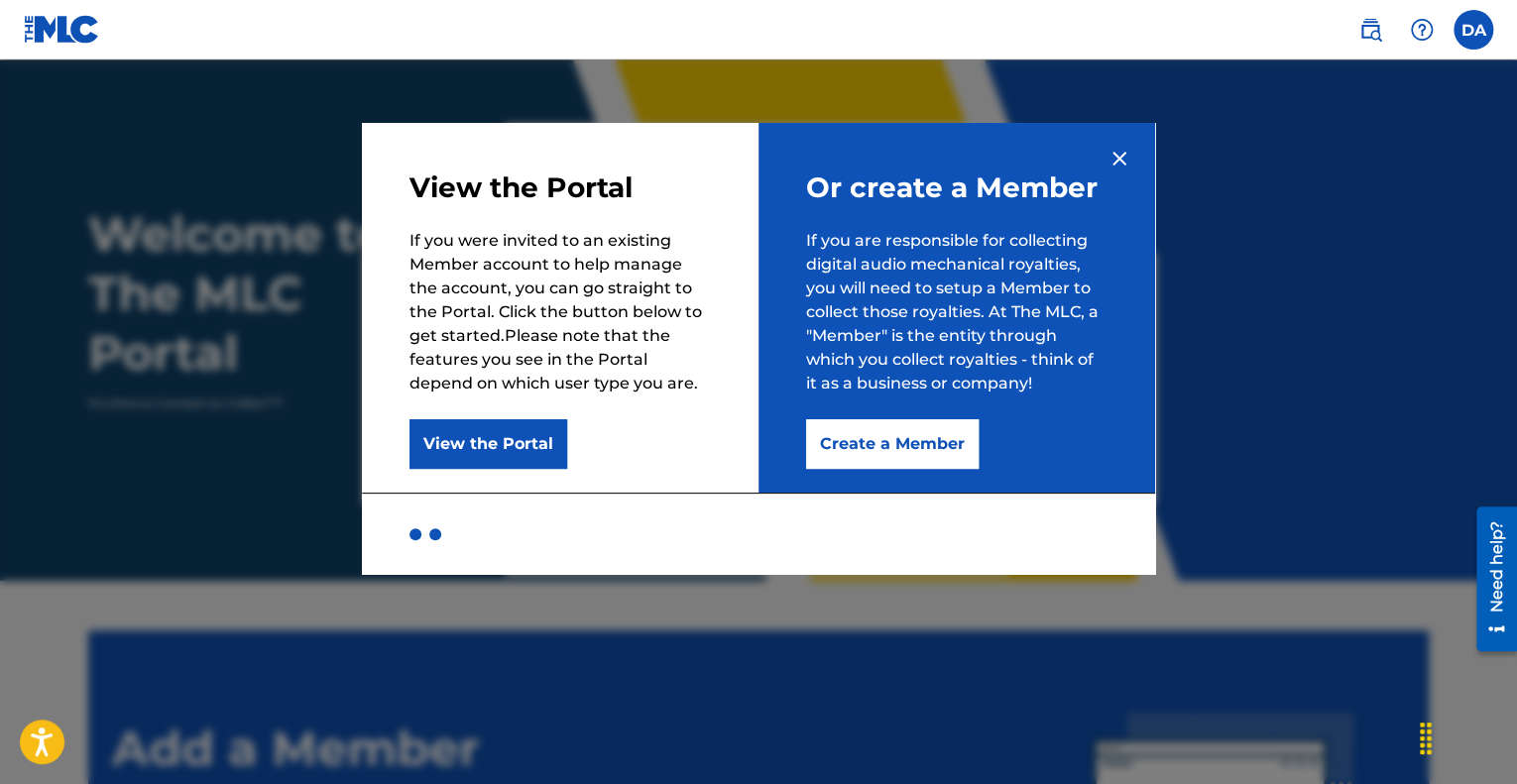 click on "Create a Member" at bounding box center [892, 444] 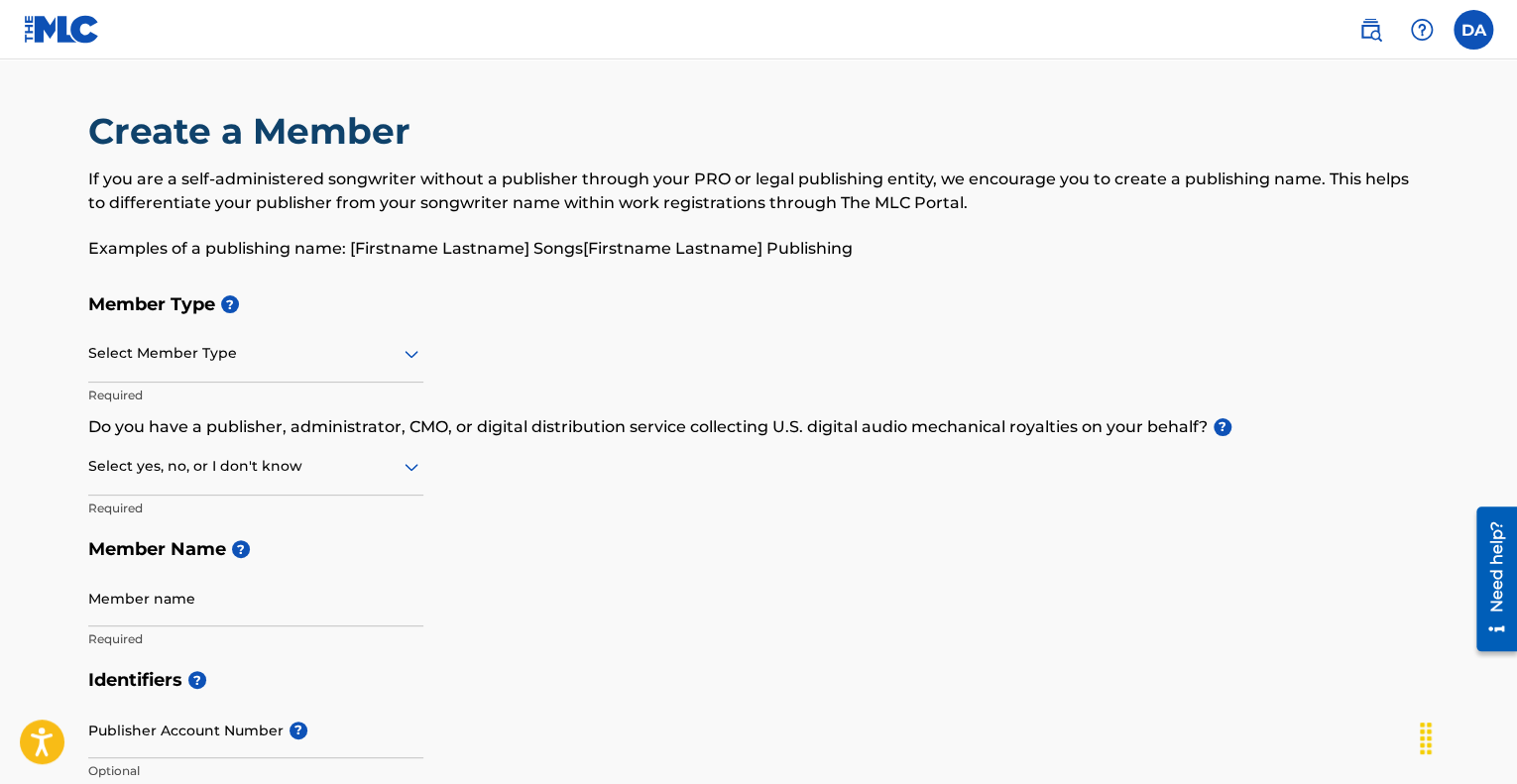 click on "Select Member Type" at bounding box center (256, 354) 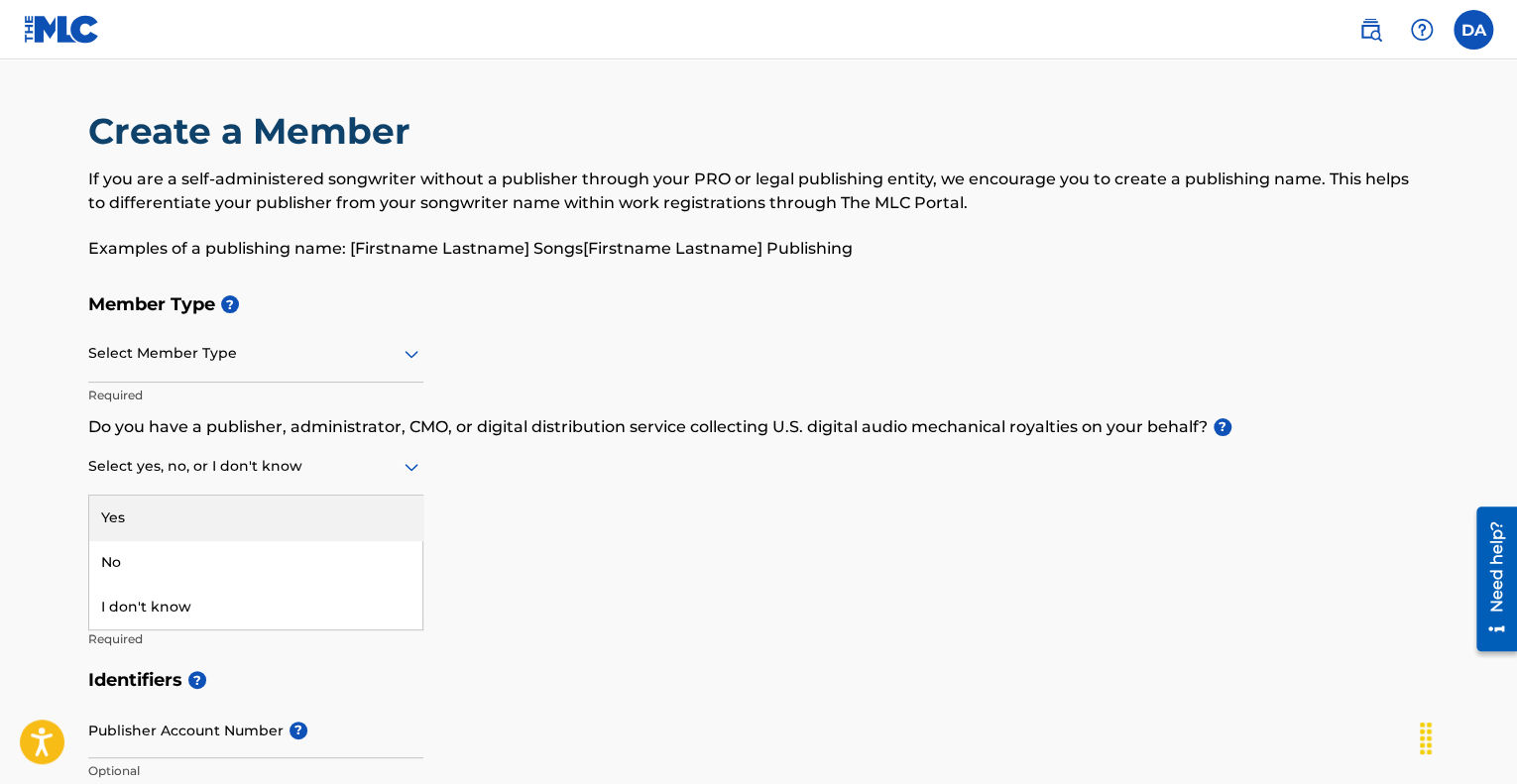 click on "Select yes, no, or I don't know" at bounding box center (256, 467) 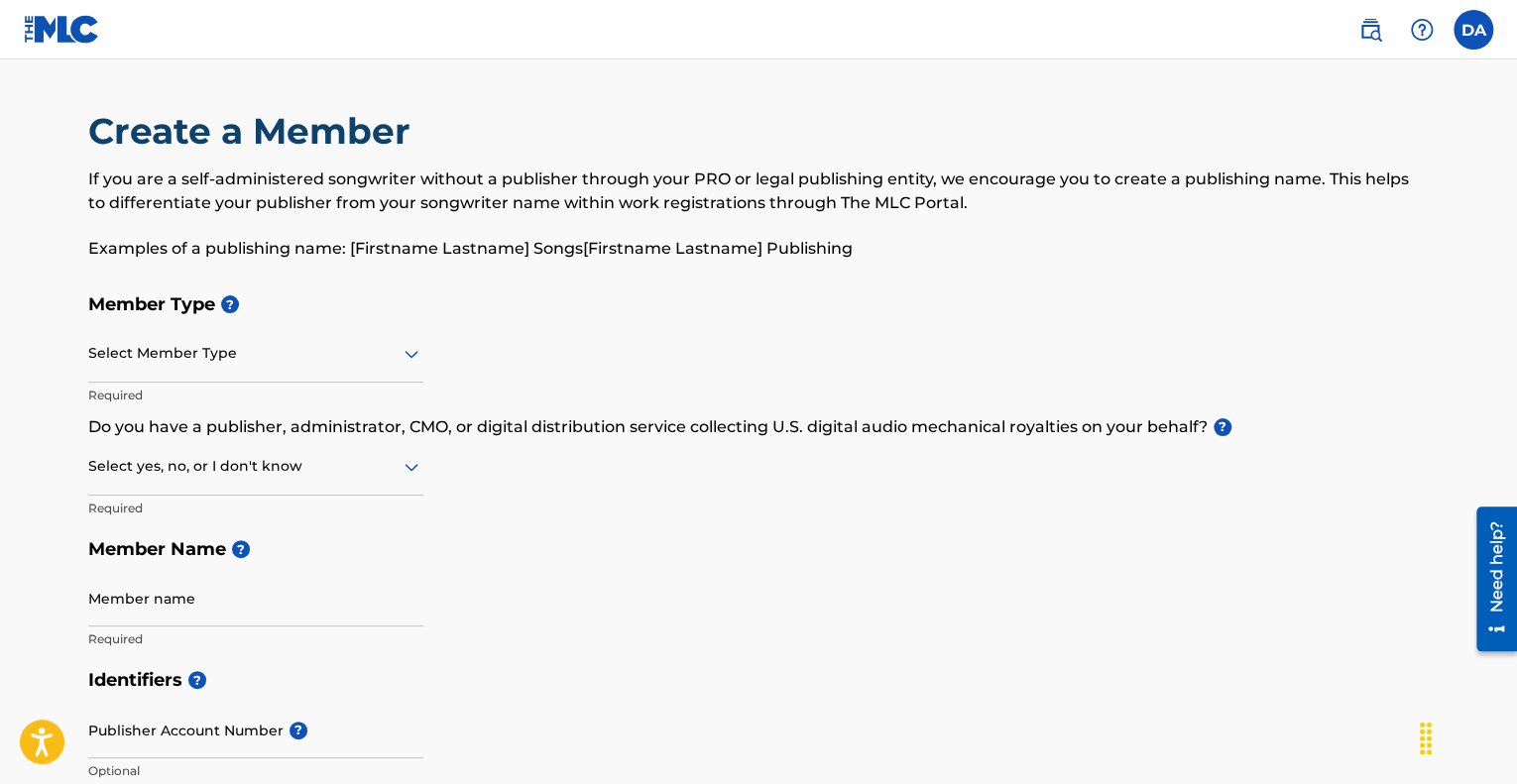 click on "Select yes, no, or I don't know" at bounding box center (256, 467) 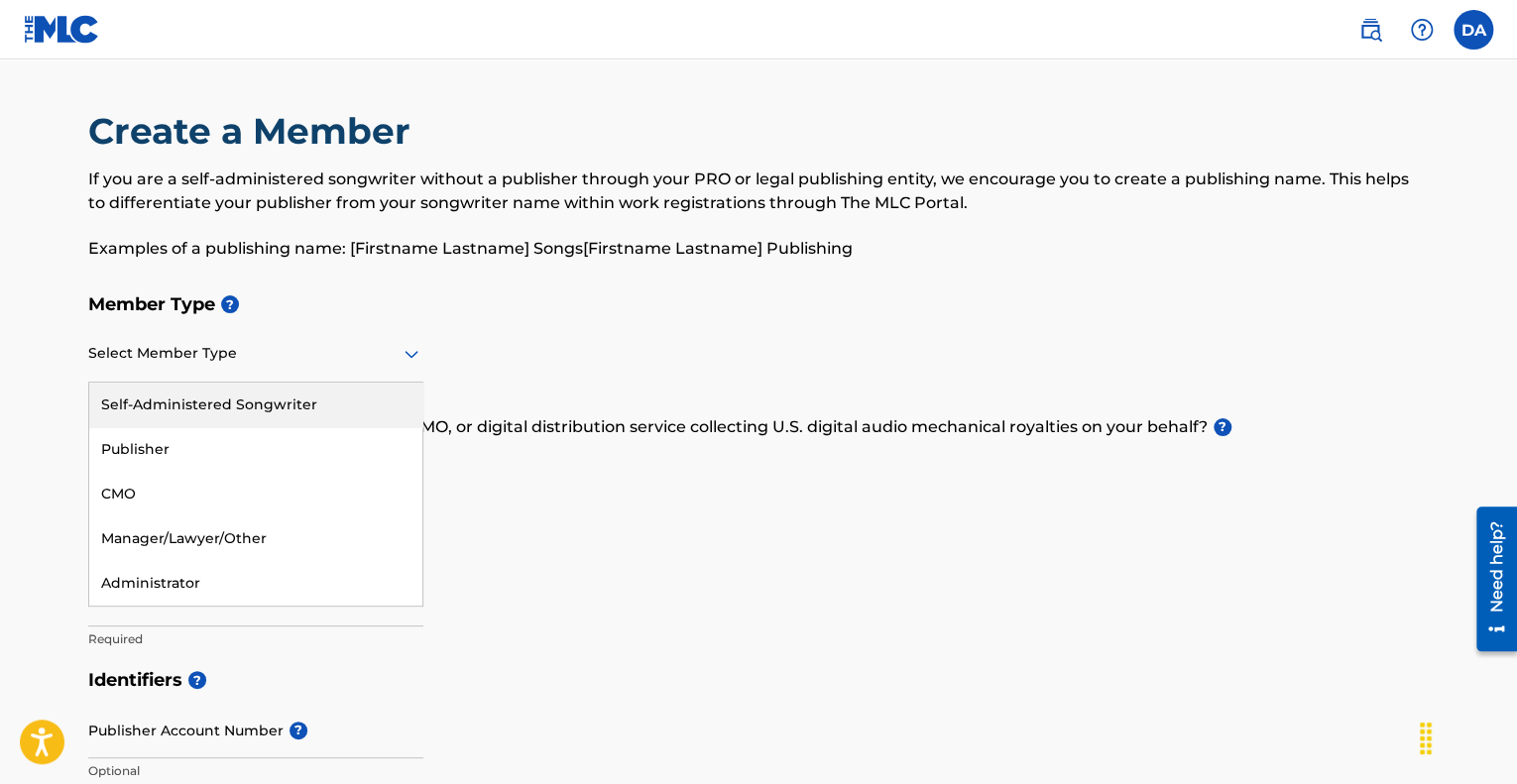 click at bounding box center (256, 353) 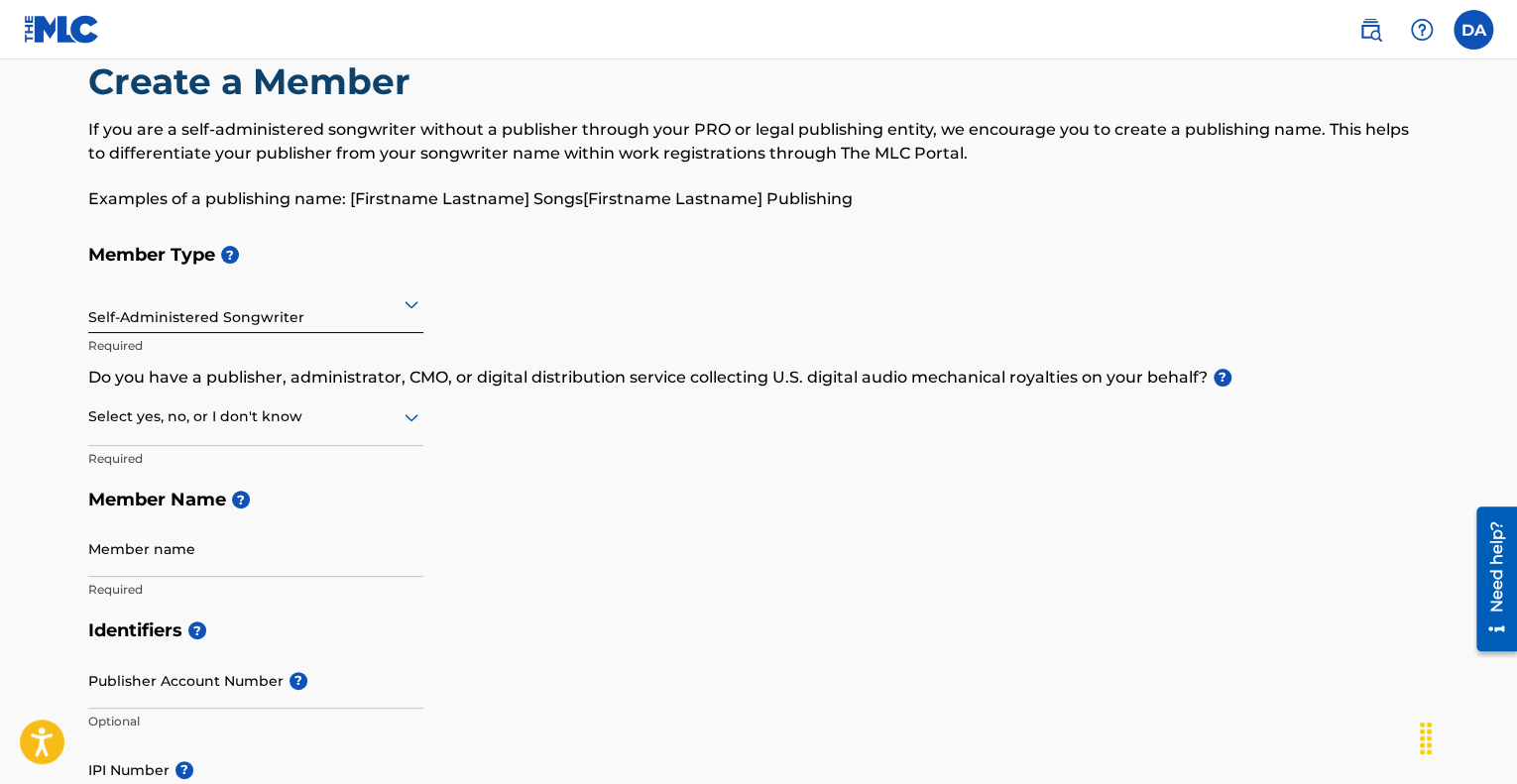 scroll, scrollTop: 99, scrollLeft: 0, axis: vertical 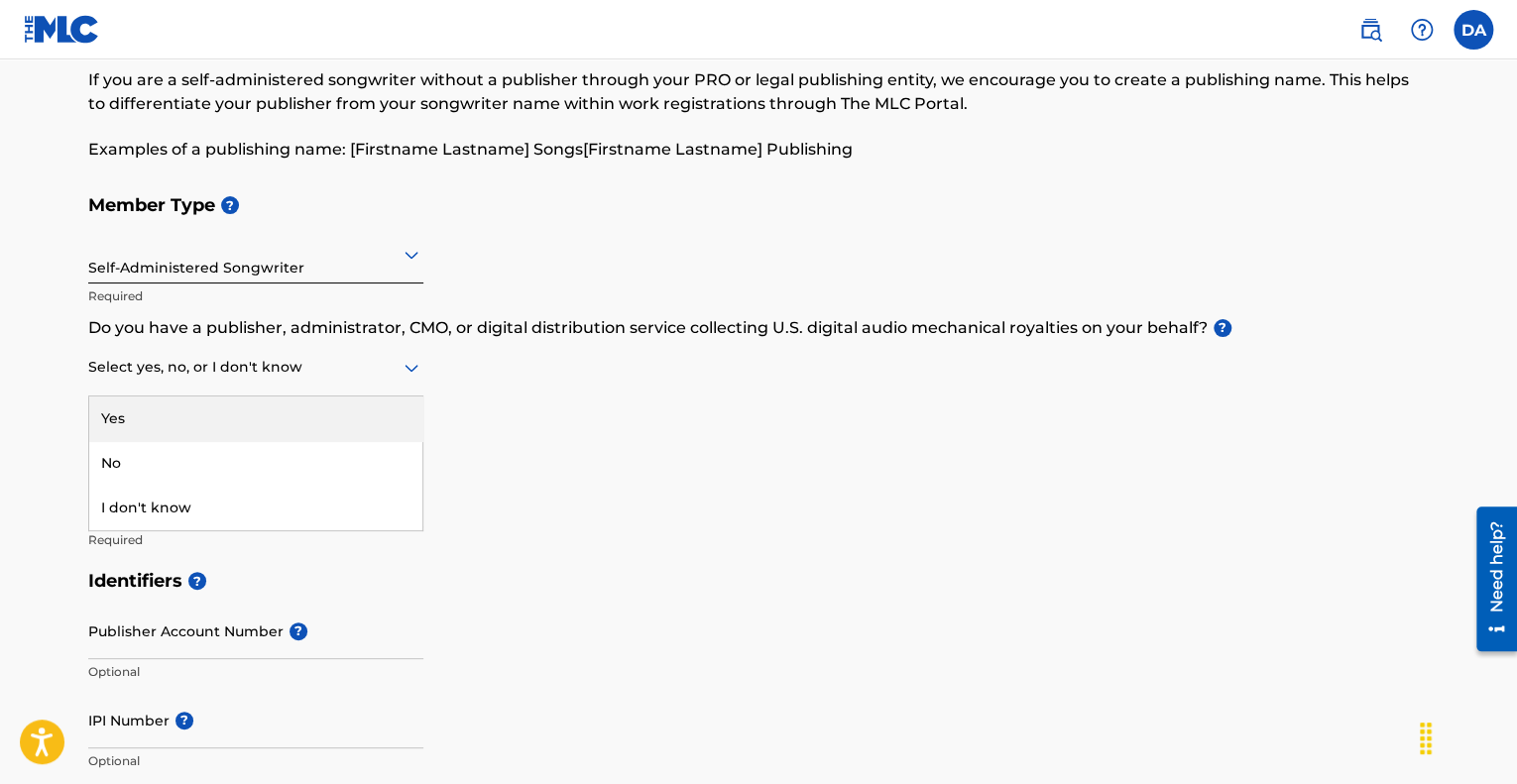 click at bounding box center (256, 367) 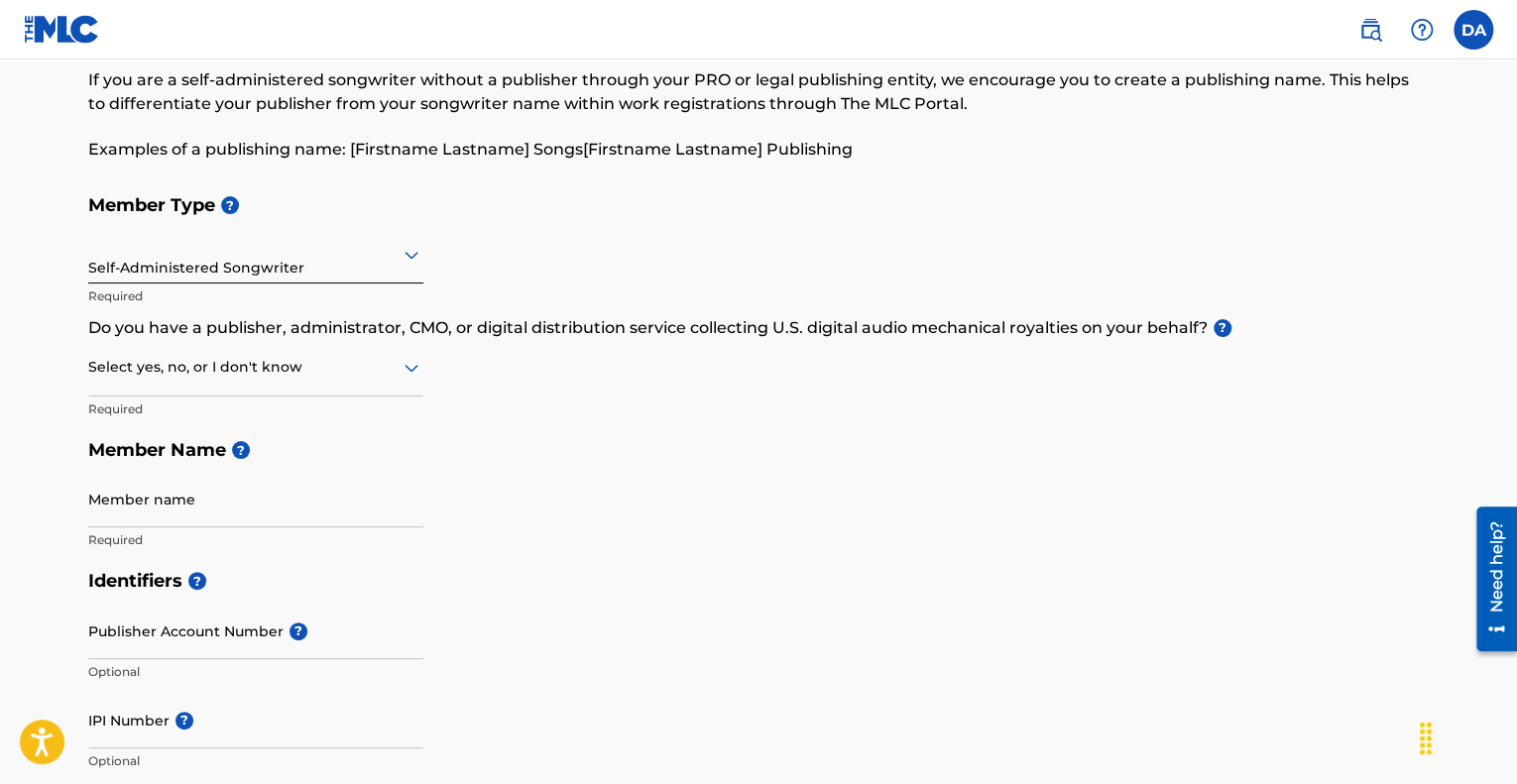 click on "Create a Member If you are a self-administered songwriter without a publisher through your PRO or legal publishing entity, we encourage you to create a publishing name. This helps to differentiate your publisher from your songwriter name within work registrations through The MLC Portal. Examples of a publishing name: [FIRST] [LAST] Songs[FIRST] [LAST] Publishing Member Type ? Self-Administered Songwriter Required Do you have a publisher, administrator, CMO, or digital distribution service collecting U.S. digital audio mechanical royalties on your behalf? ? Select yes, no, or I don't know Required Member Name ? Member name Required Identifiers ? Publisher Account Number ? Optional IPI Number ? Optional ISNI Optional Member Address ? Use my existing user account details Street Address Required Unit Number Optional Attention Optional City / Town Required Country Required State / Province Optional ZIP / Postal Code Optional Member Contact Phone Number Country Country Required Area Number Required" at bounding box center [758, 850] 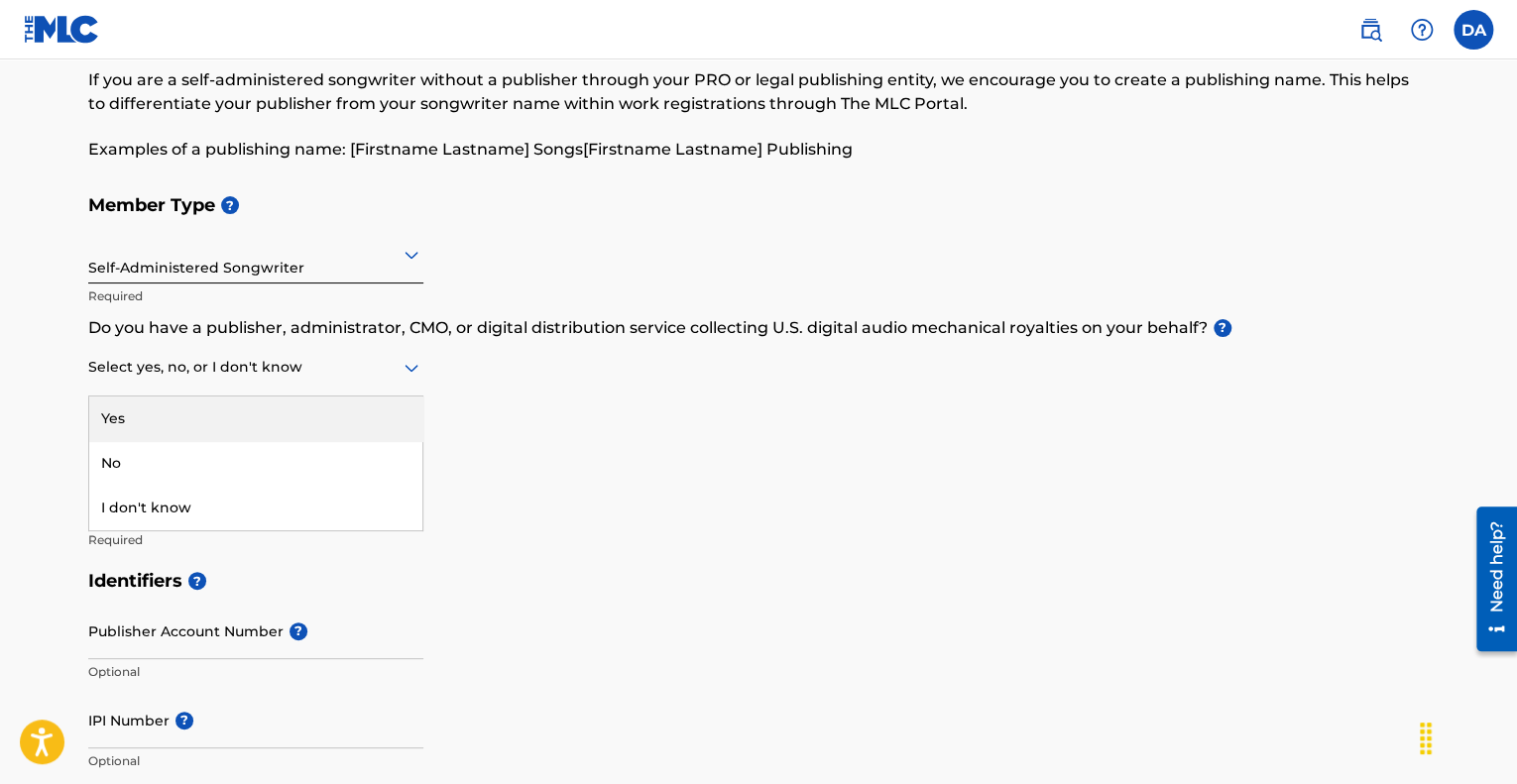 click on "Yes" at bounding box center (256, 418) 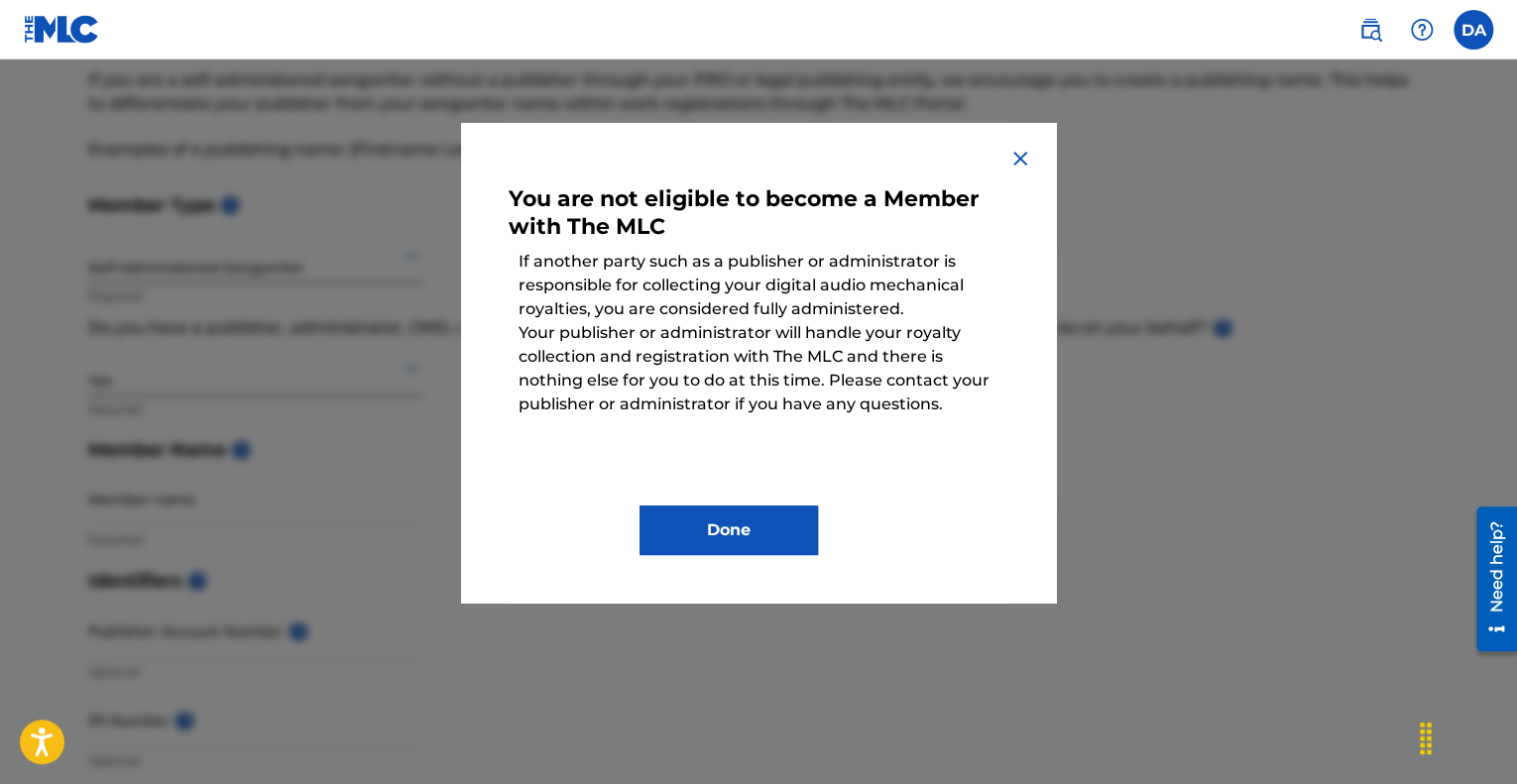 click on "Done" at bounding box center [729, 530] 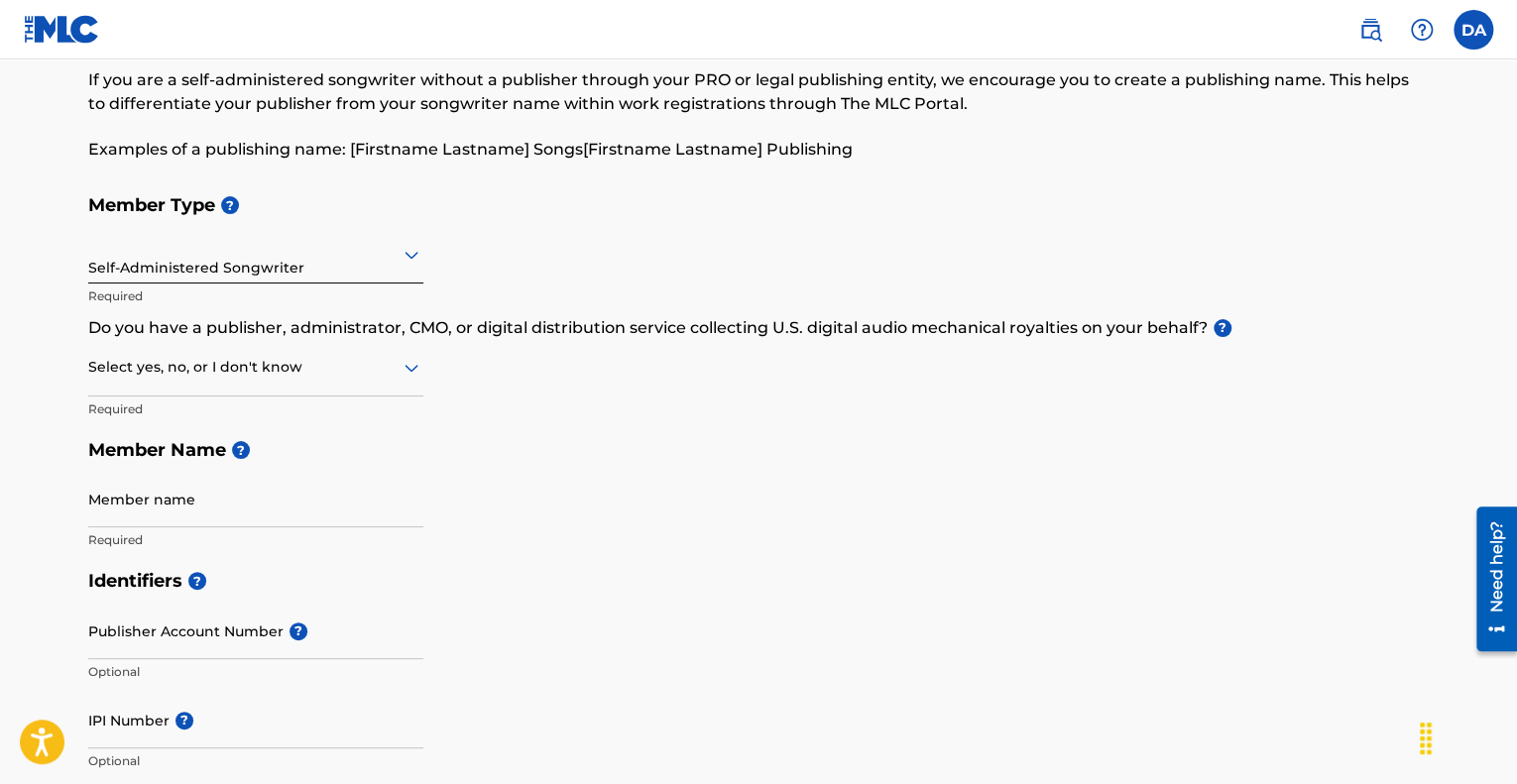 click at bounding box center (256, 367) 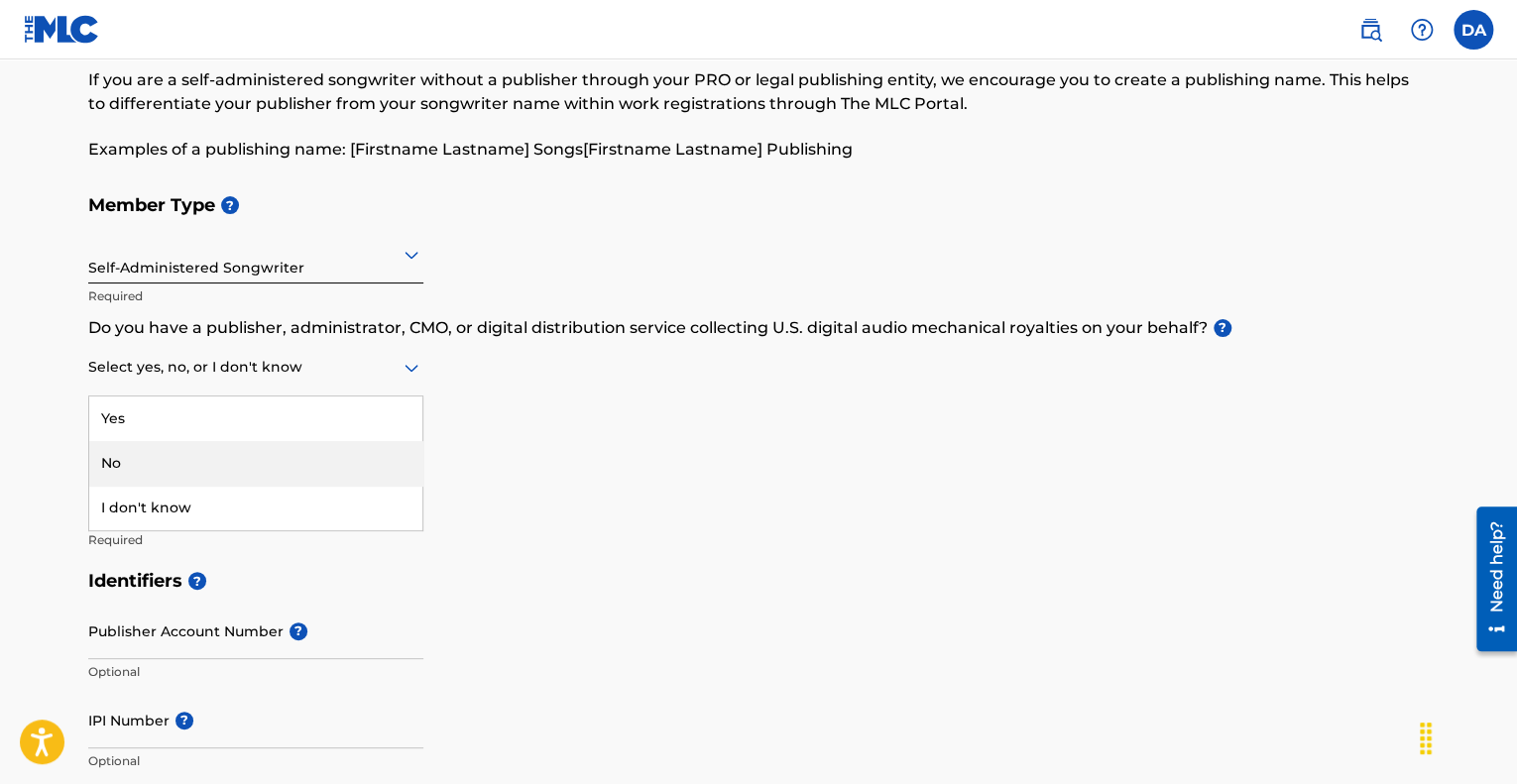 click on "No" at bounding box center [256, 463] 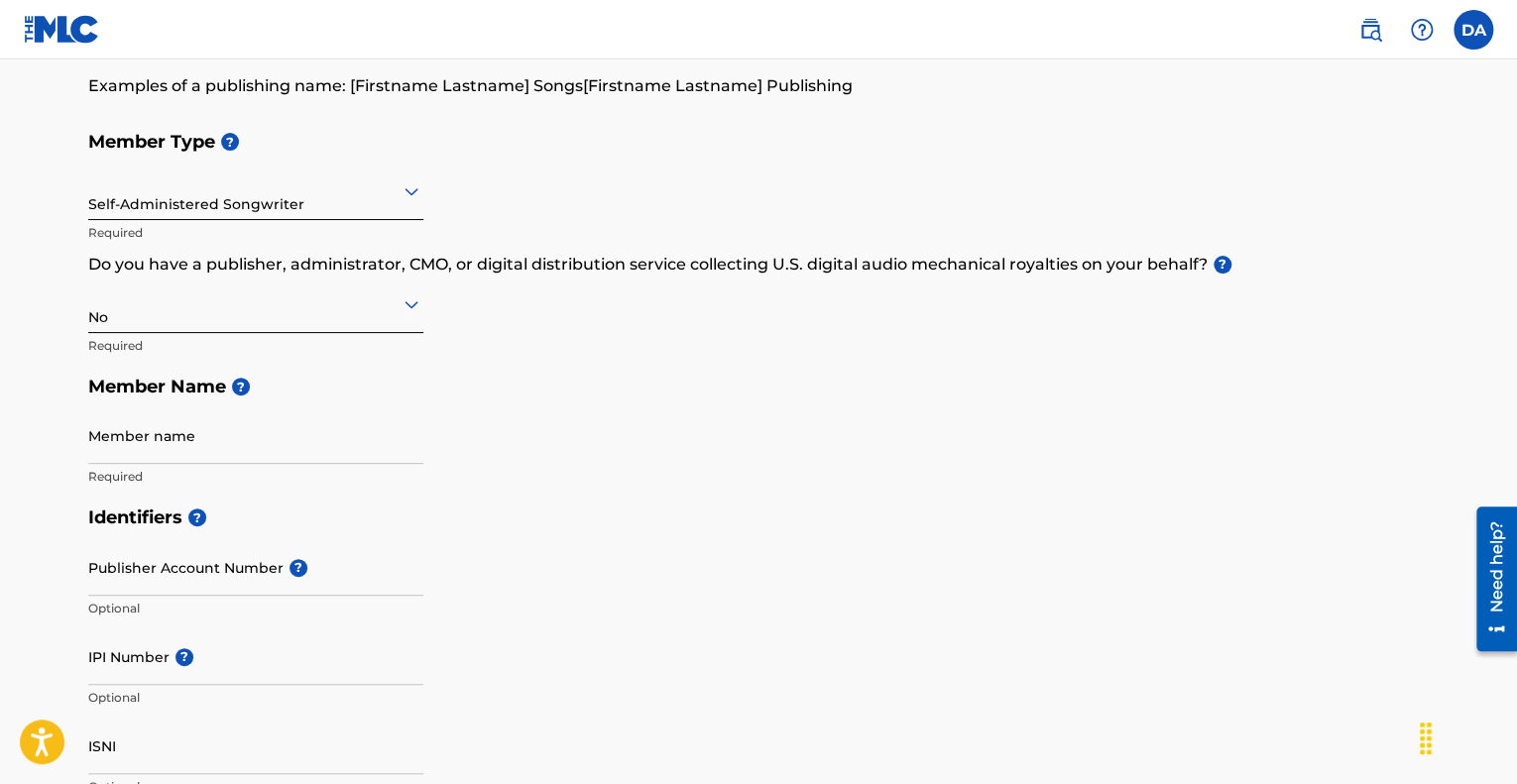 scroll, scrollTop: 198, scrollLeft: 0, axis: vertical 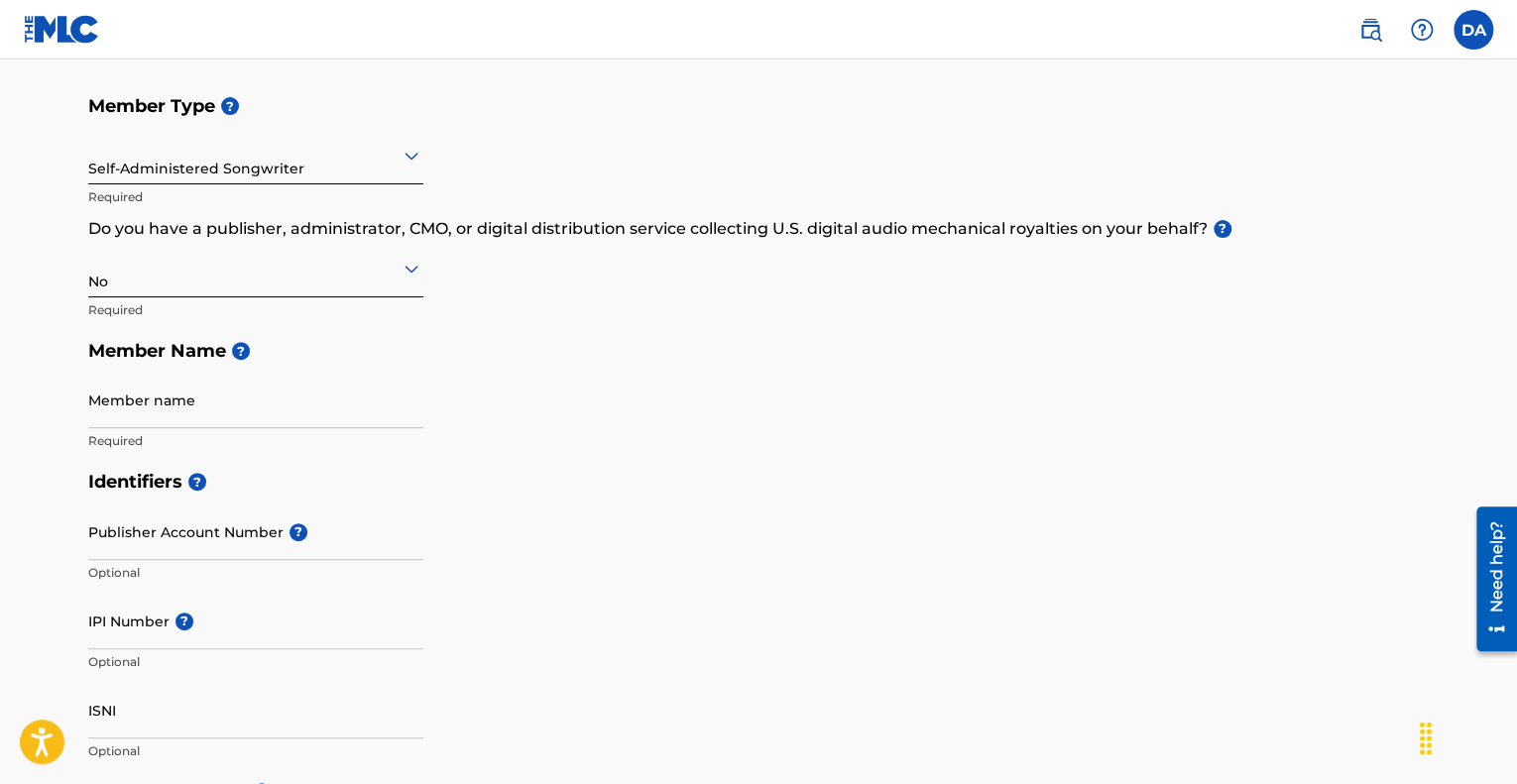 click on "Member name" at bounding box center [256, 399] 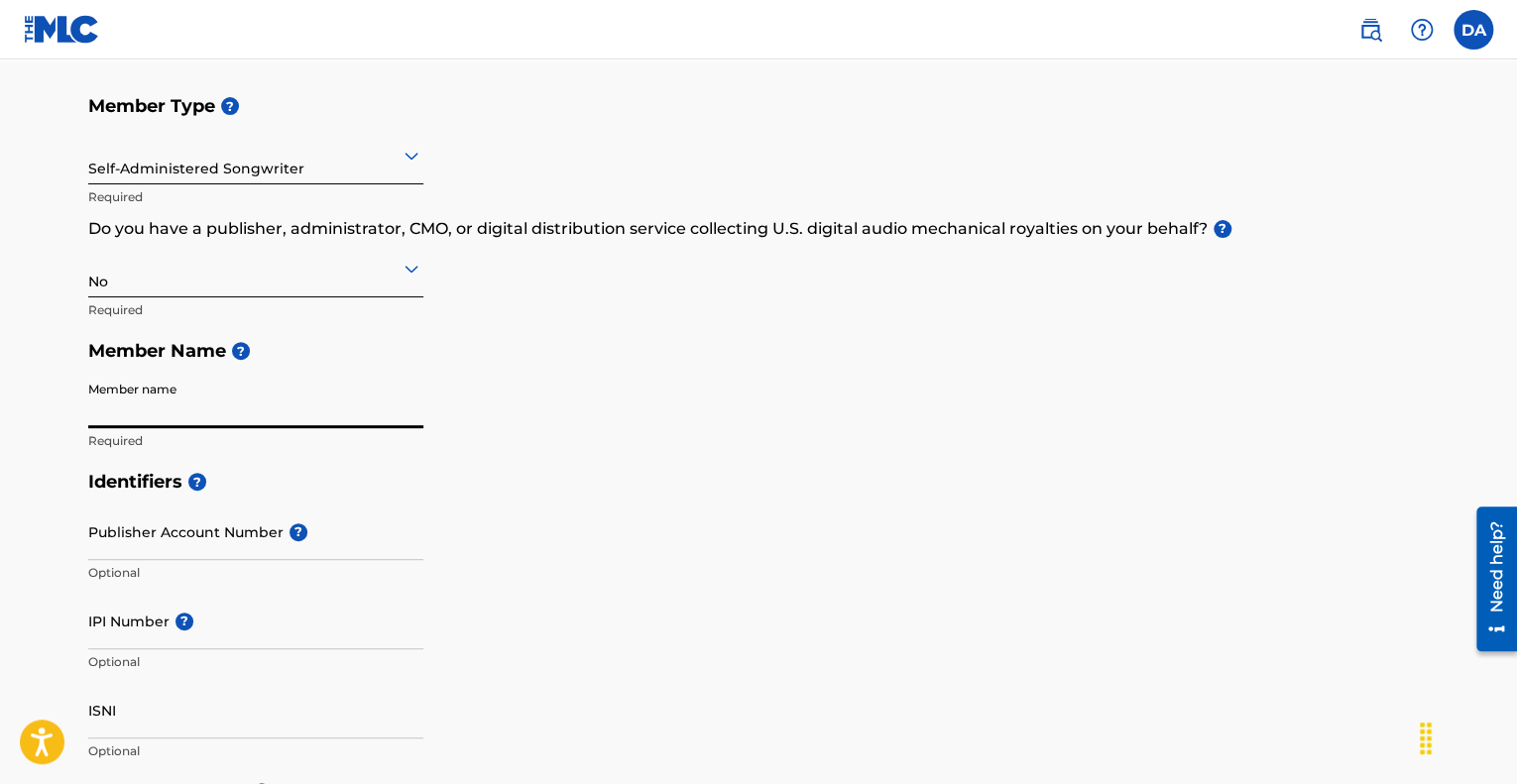 type on "[FIRST] [LAST]" 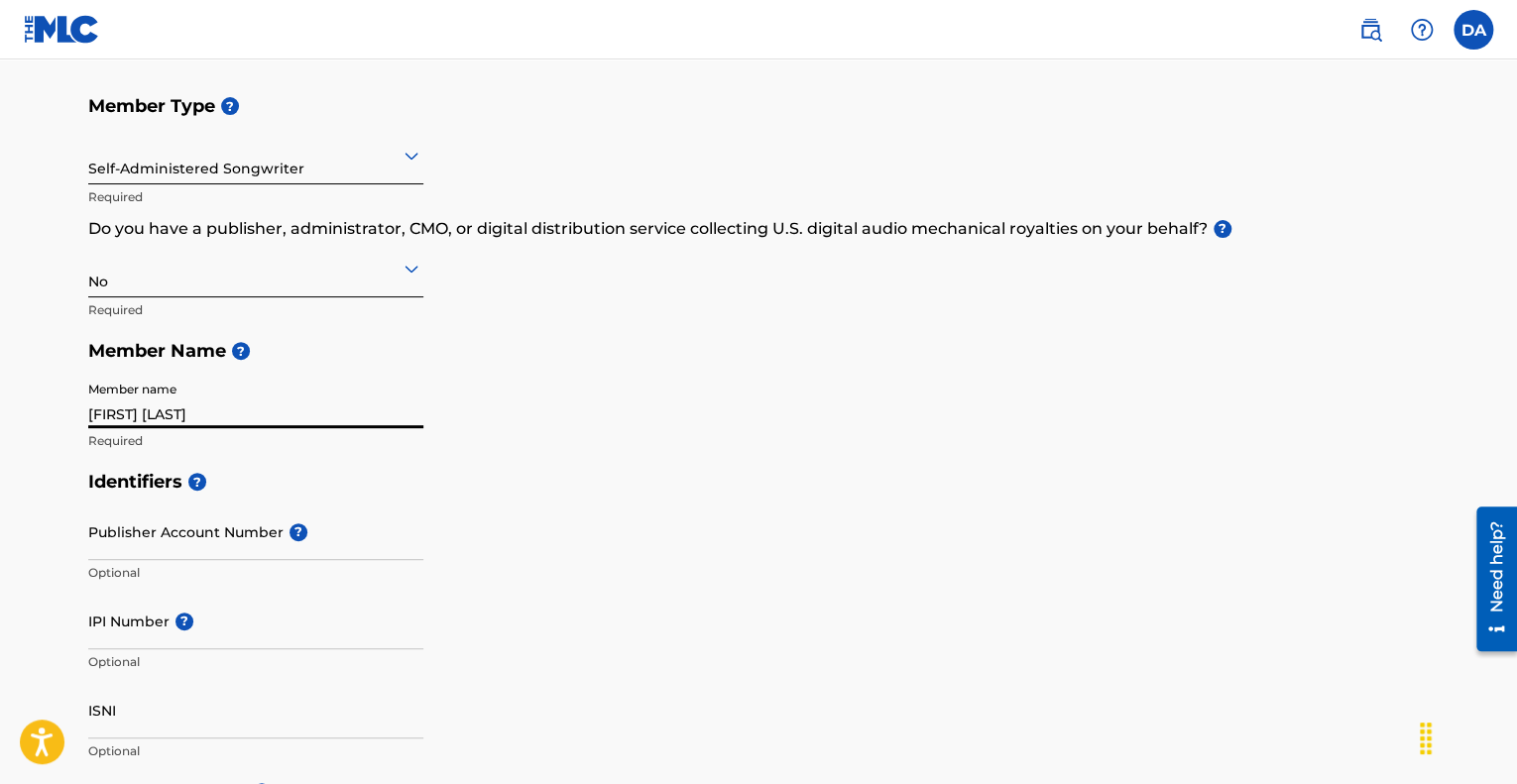 type on "[STREET]" 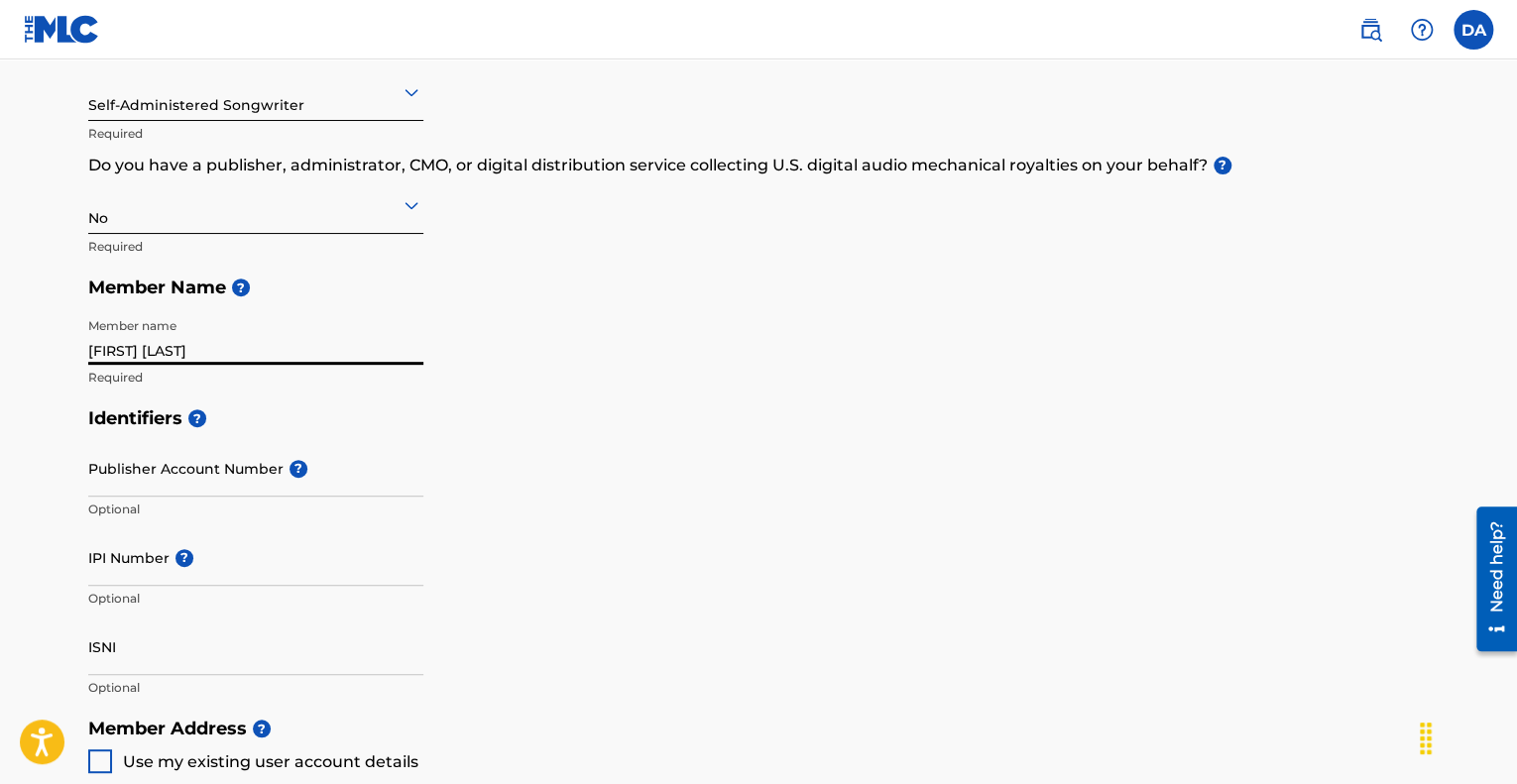 scroll, scrollTop: 297, scrollLeft: 0, axis: vertical 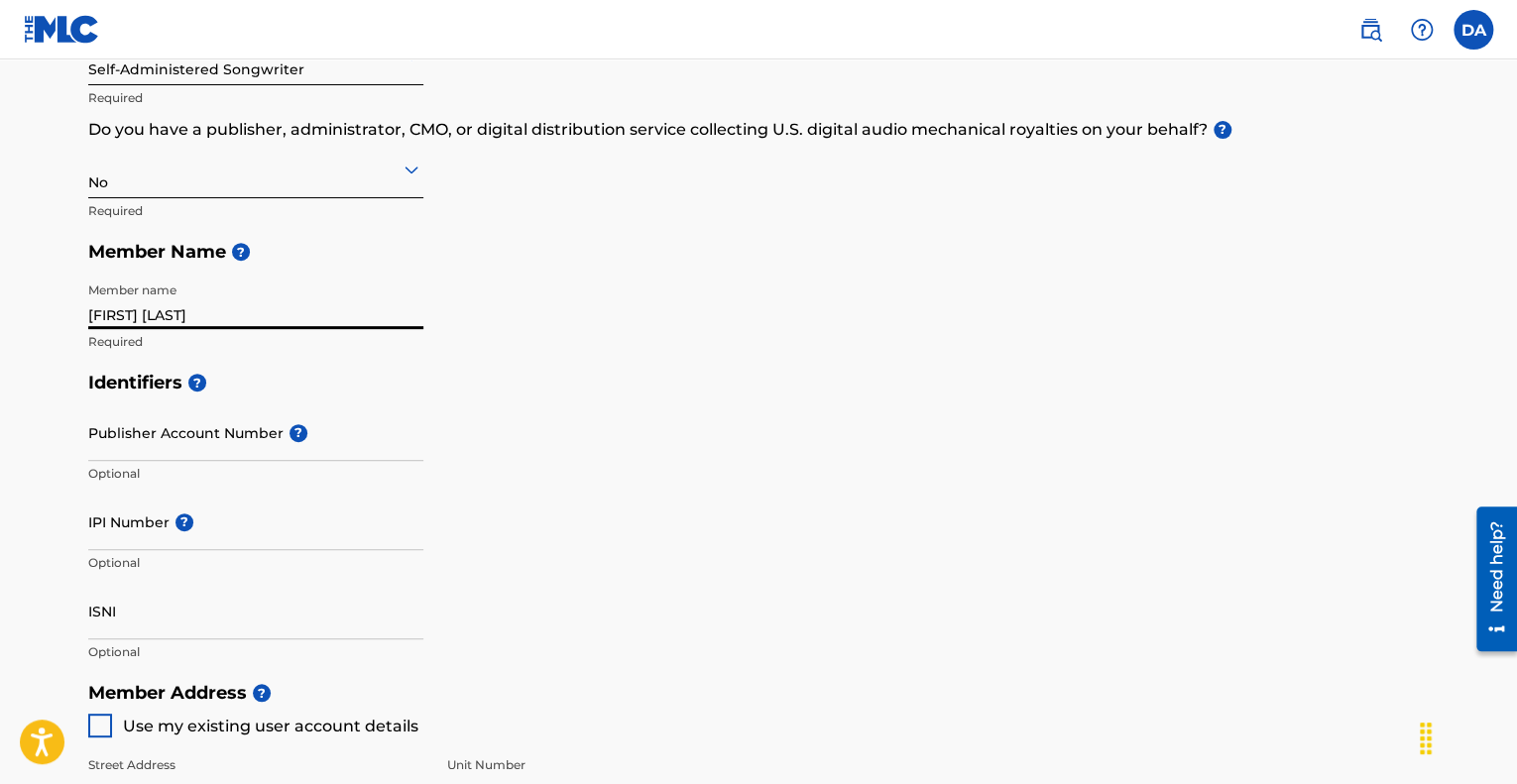 drag, startPoint x: 237, startPoint y: 309, endPoint x: 65, endPoint y: 322, distance: 172.49058 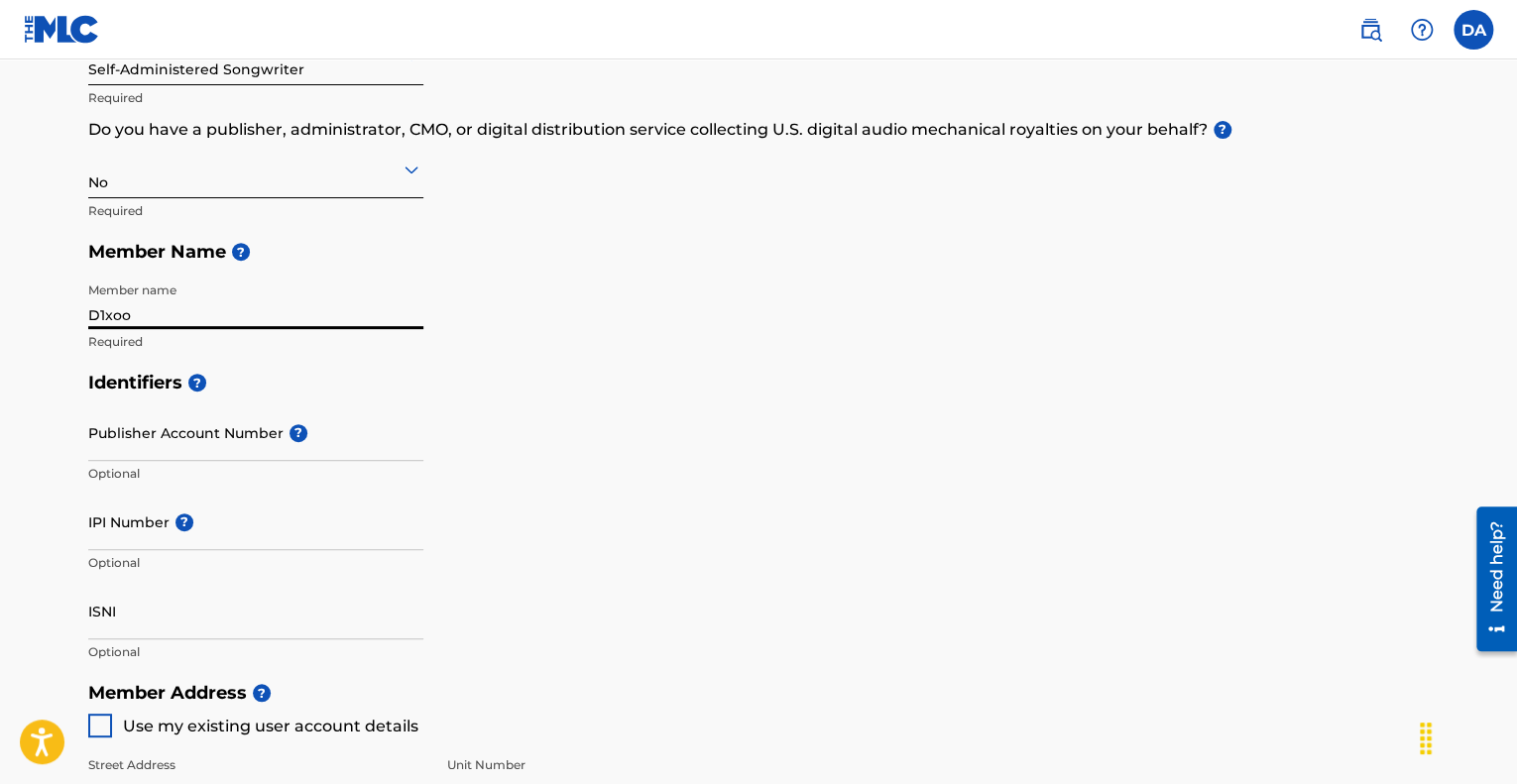 type on "D1xoo" 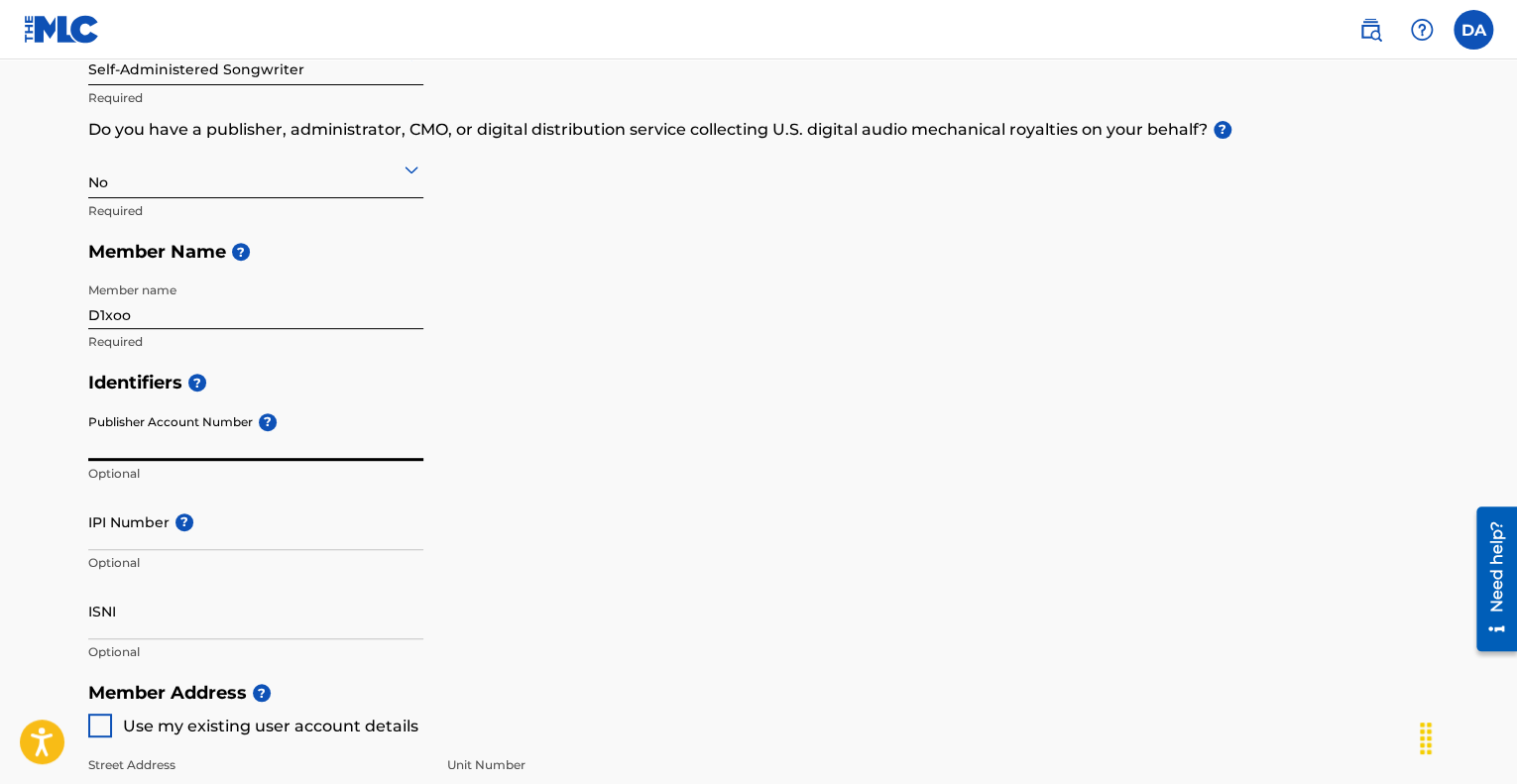 click on "Create a Member If you are a self-administered songwriter without a publisher through your PRO or legal publishing entity, we encourage you to create a publishing name. This helps to differentiate your publisher from your songwriter name within work registrations through The MLC Portal. Examples of a publishing name: [FIRST] [LAST] Songs[FIRST] [LAST] Publishing Member Type ? Self-Administered Songwriter Required Do you have a publisher, administrator, CMO, or digital distribution service collecting U.S. digital audio mechanical royalties on your behalf? ? No Required Member Name ? Member name [NAME] Required Identifiers ? Publisher Account Number ? Optional IPI Number ? Optional ISNI Optional Member Address ? Use my existing user account details Street Address [STREET] Required Unit Number [NUMBER] Optional Attention Optional City / Town Required Country Required State / Province Optional ZIP / Postal Code Optional Member Contact Phone Number Country Country Required Area Number Required Email" at bounding box center (758, 652) 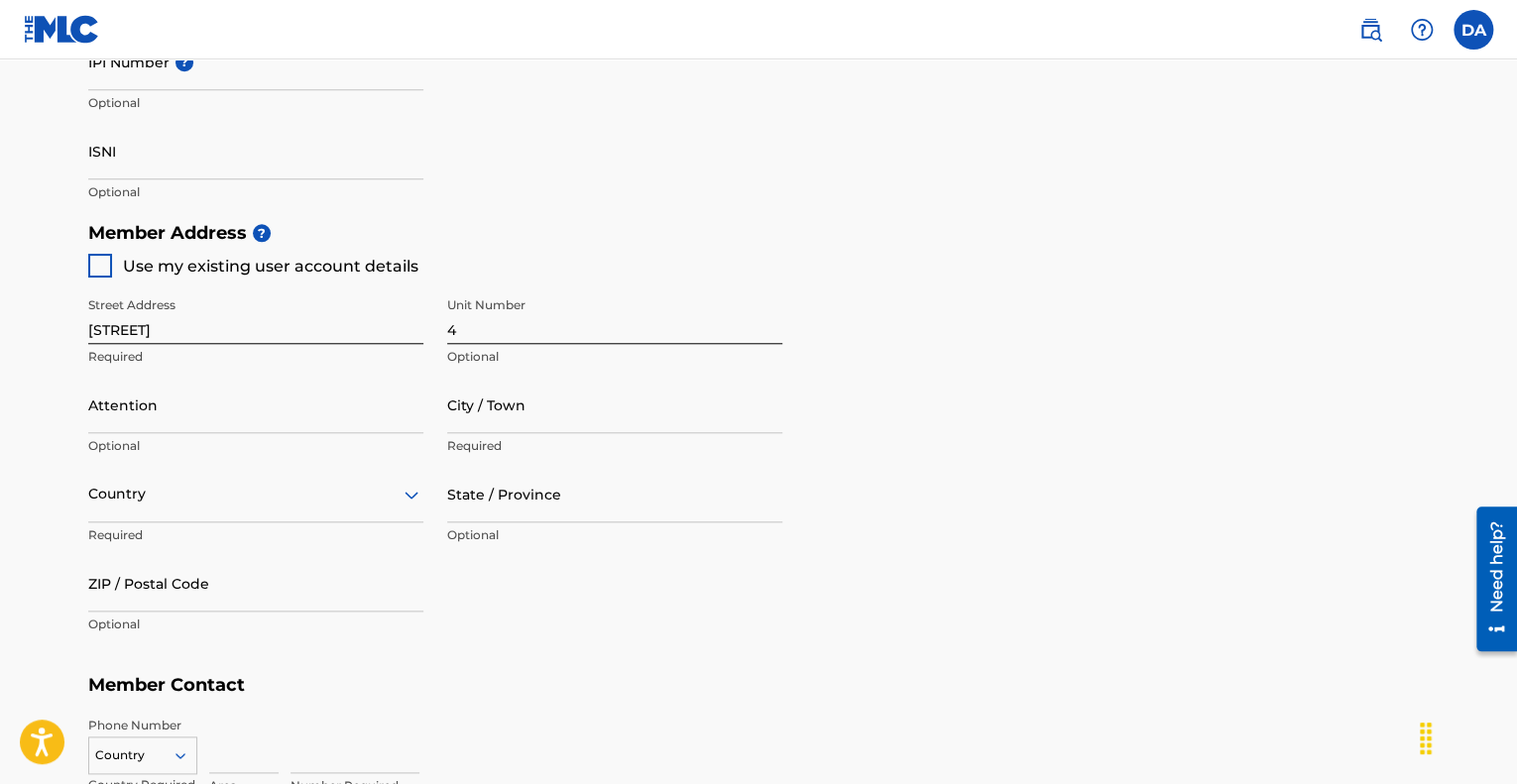 scroll, scrollTop: 793, scrollLeft: 0, axis: vertical 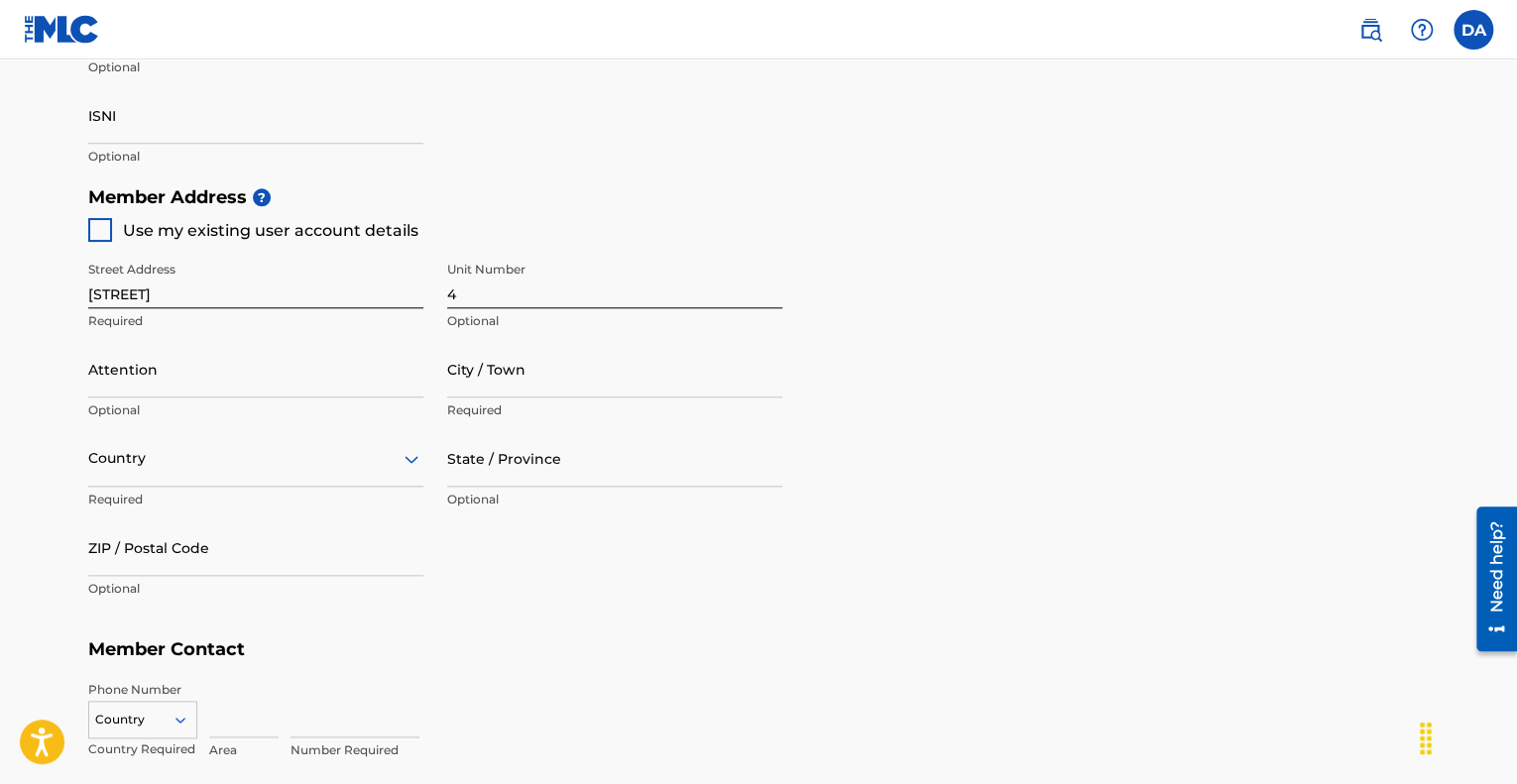 click on "Use my existing user account details" at bounding box center (271, 230) 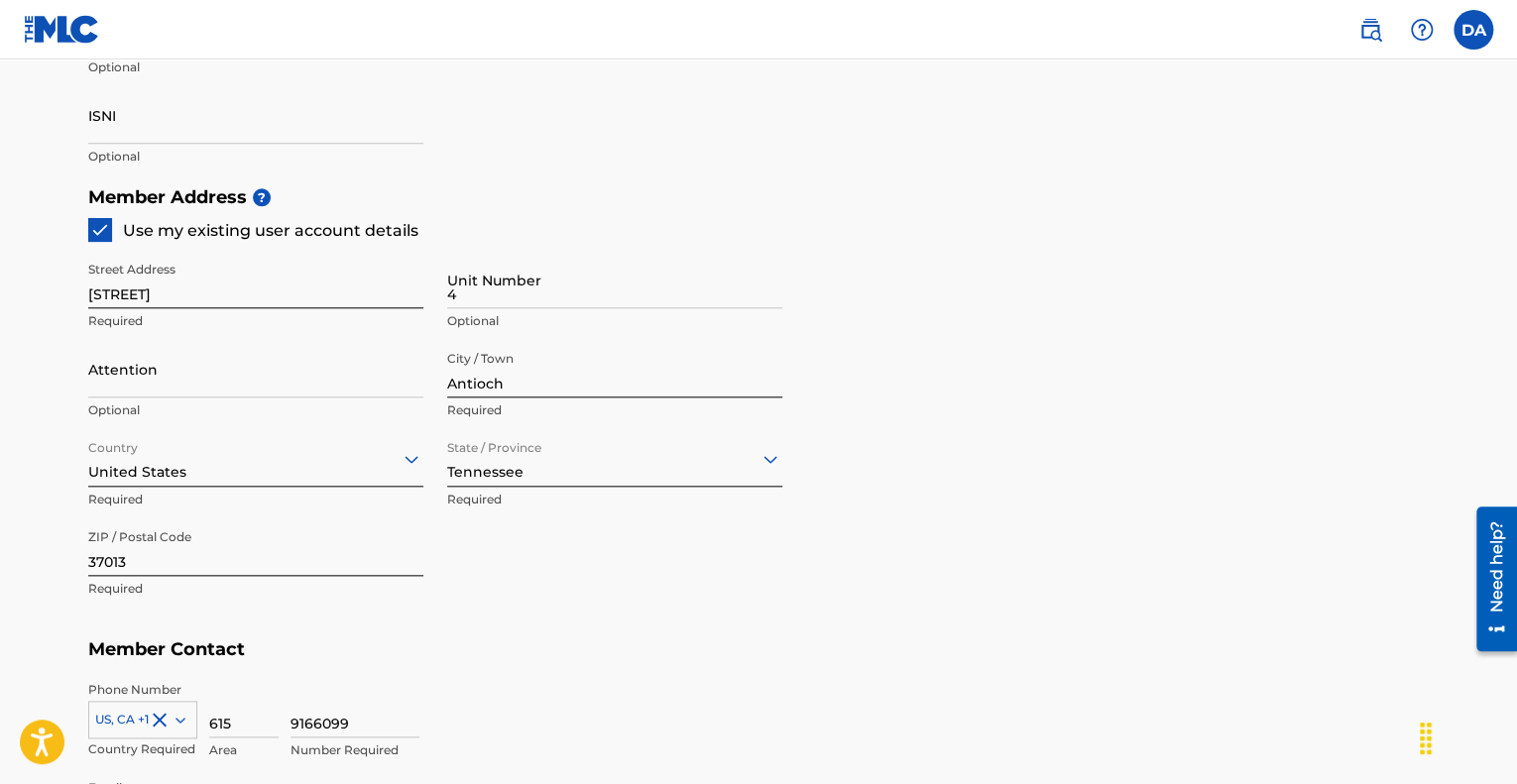 click on "4" at bounding box center [615, 280] 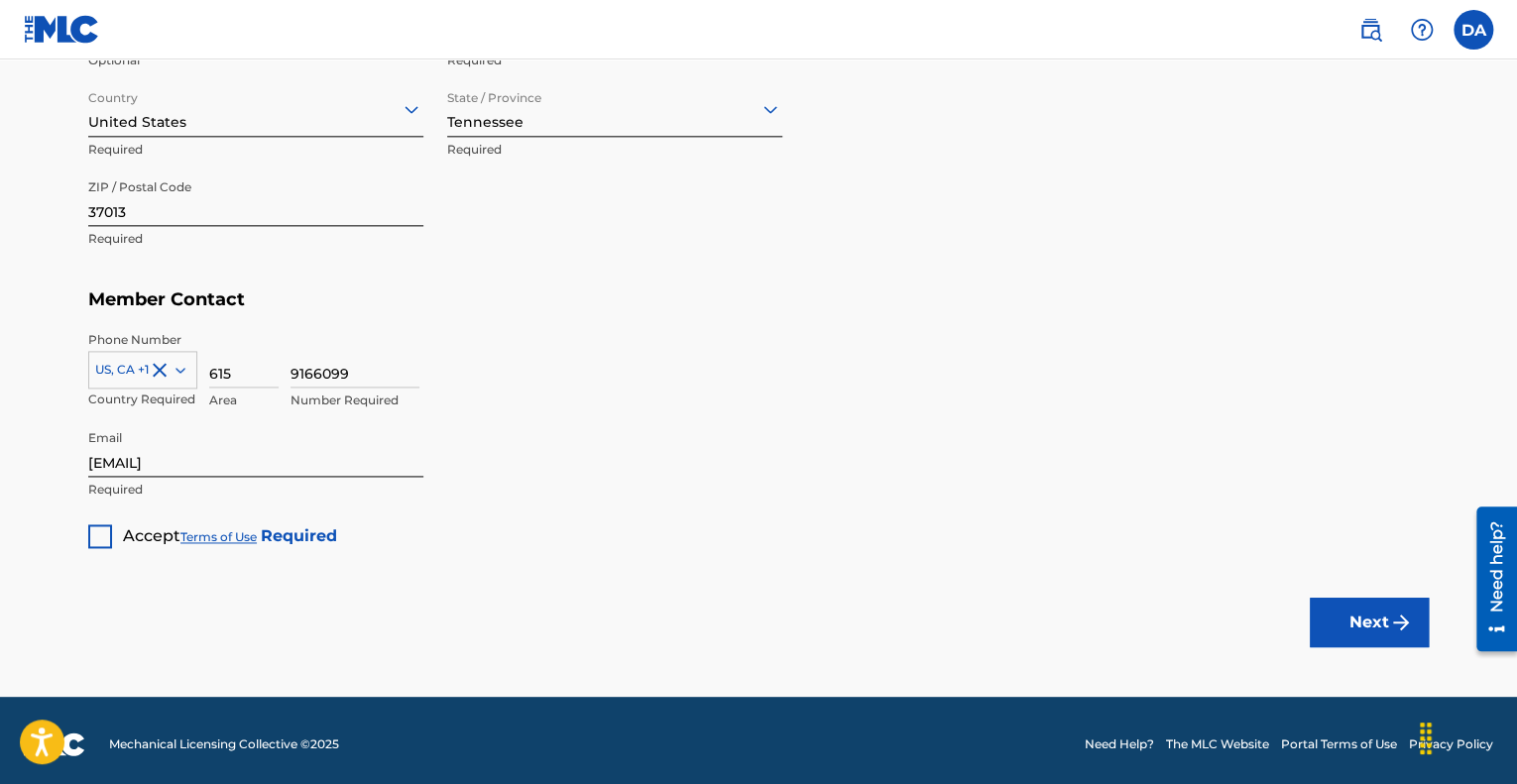 scroll, scrollTop: 1150, scrollLeft: 0, axis: vertical 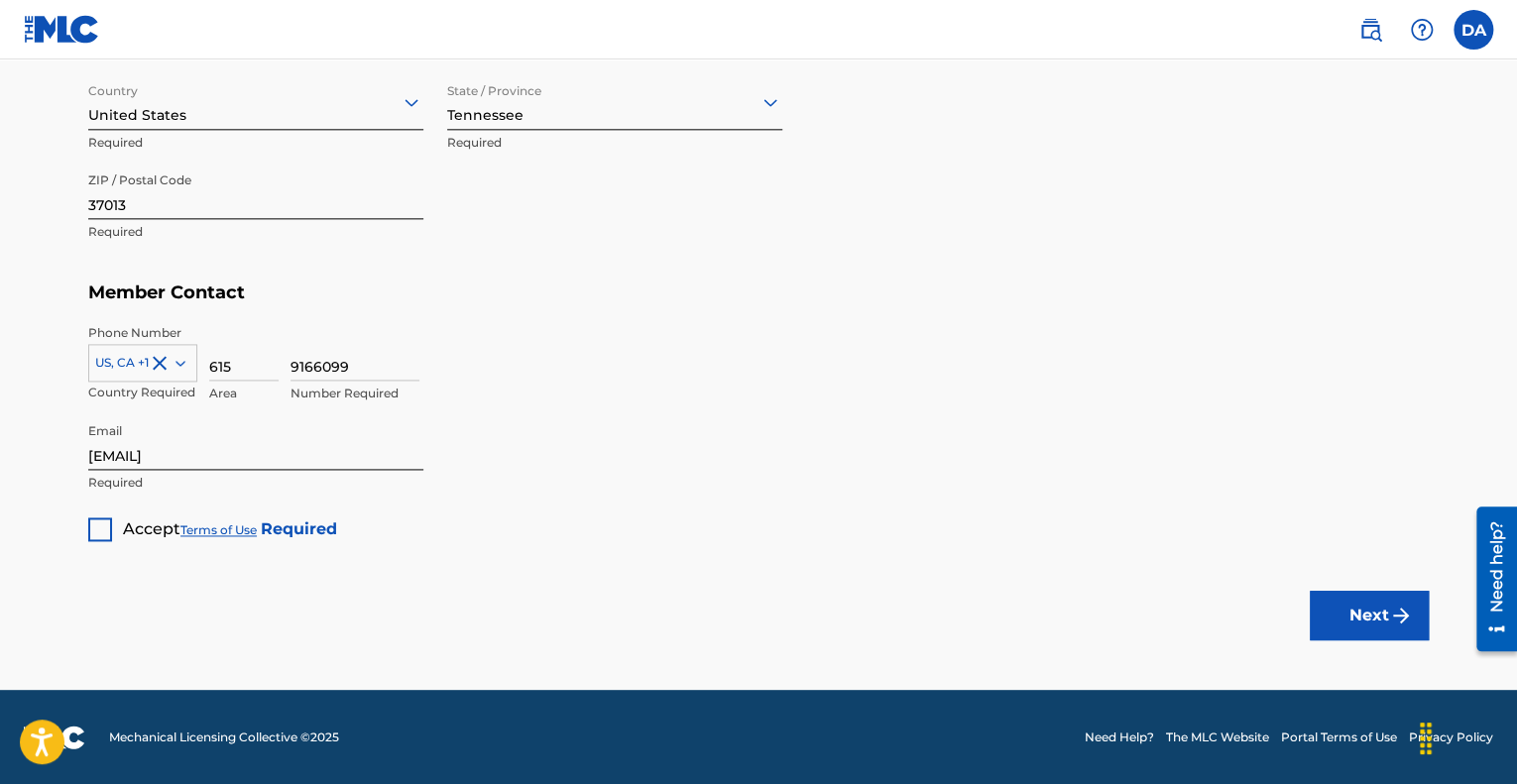 type 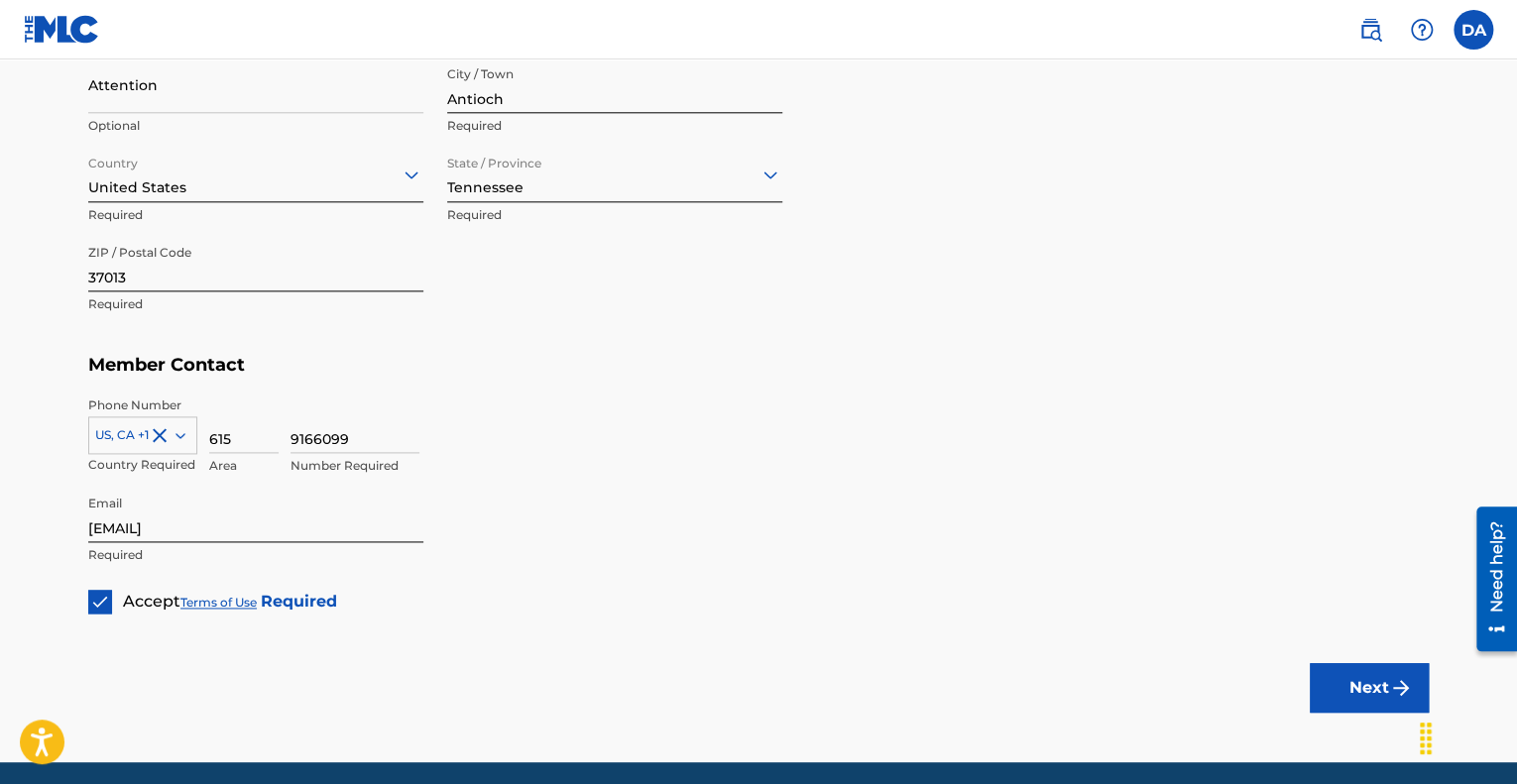 scroll, scrollTop: 1150, scrollLeft: 0, axis: vertical 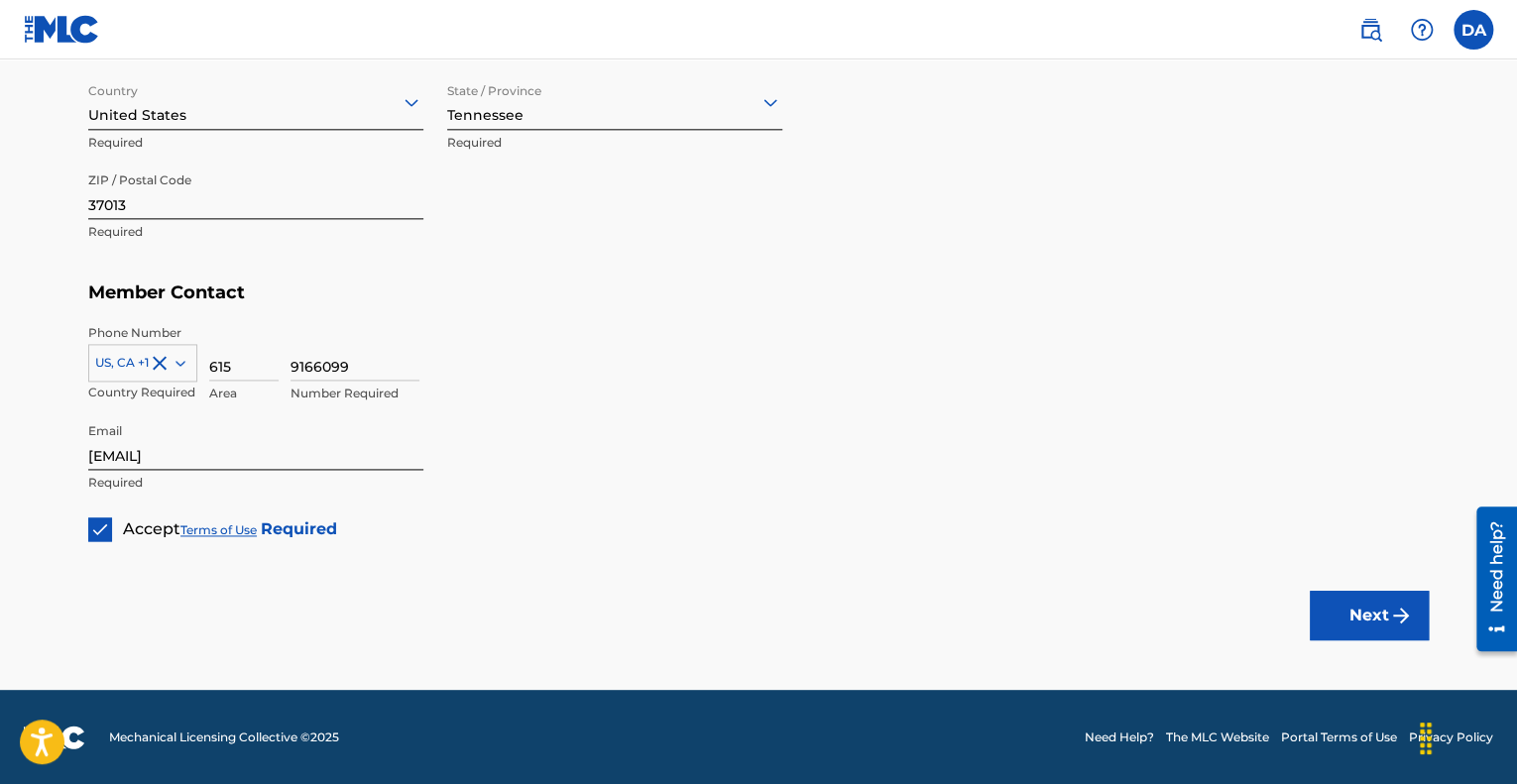 click on "Next" at bounding box center (1369, 616) 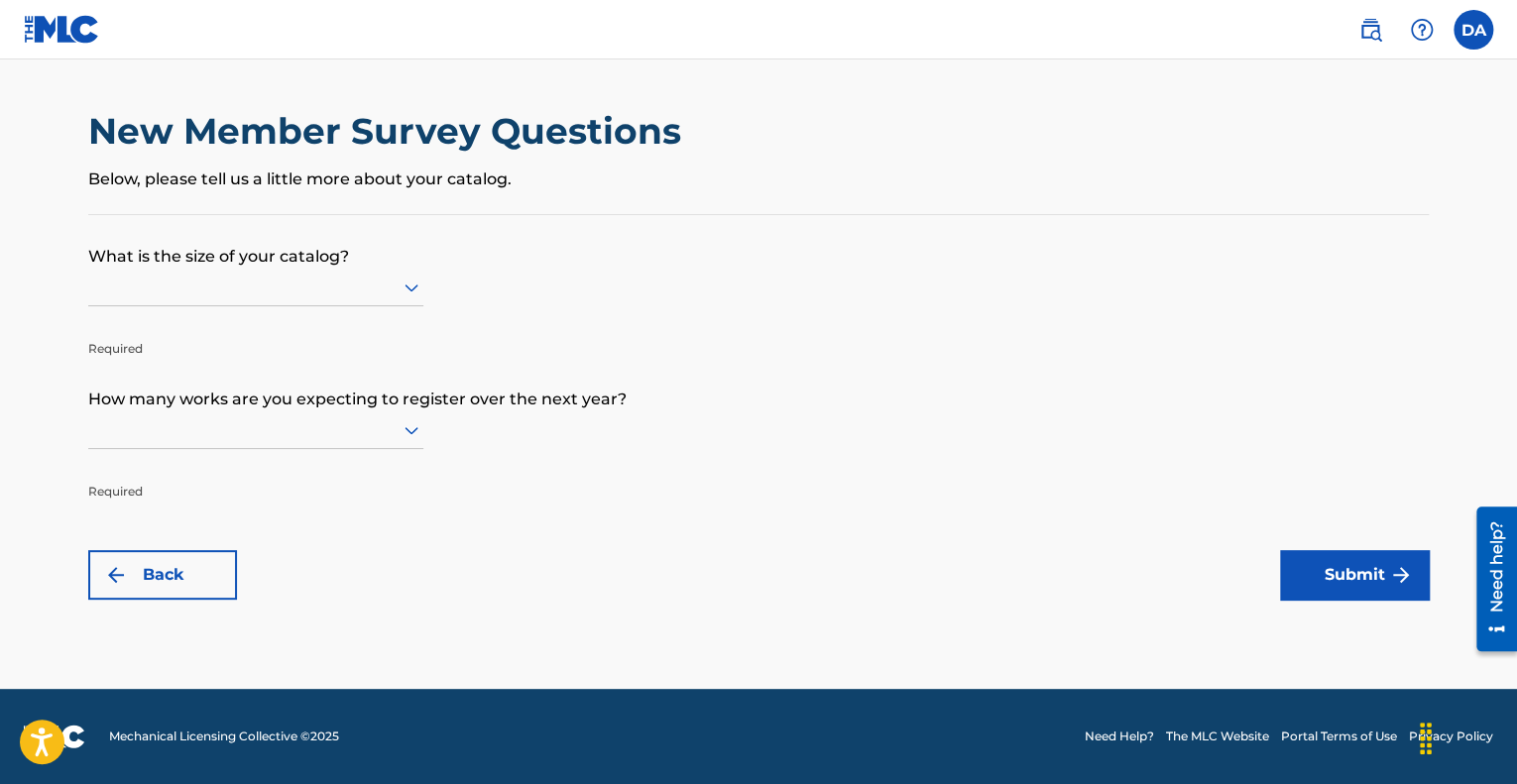 scroll, scrollTop: 0, scrollLeft: 0, axis: both 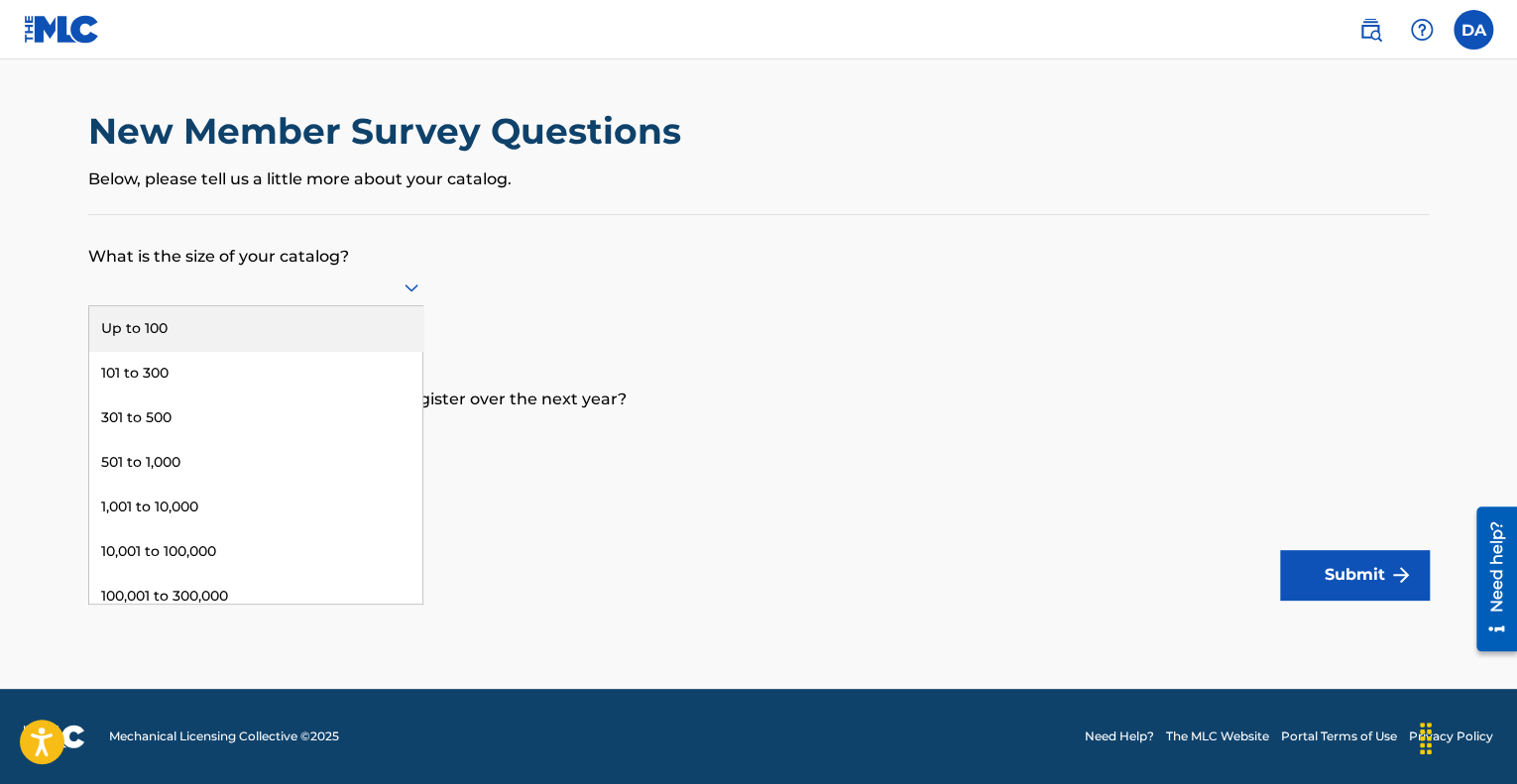 click at bounding box center (256, 286) 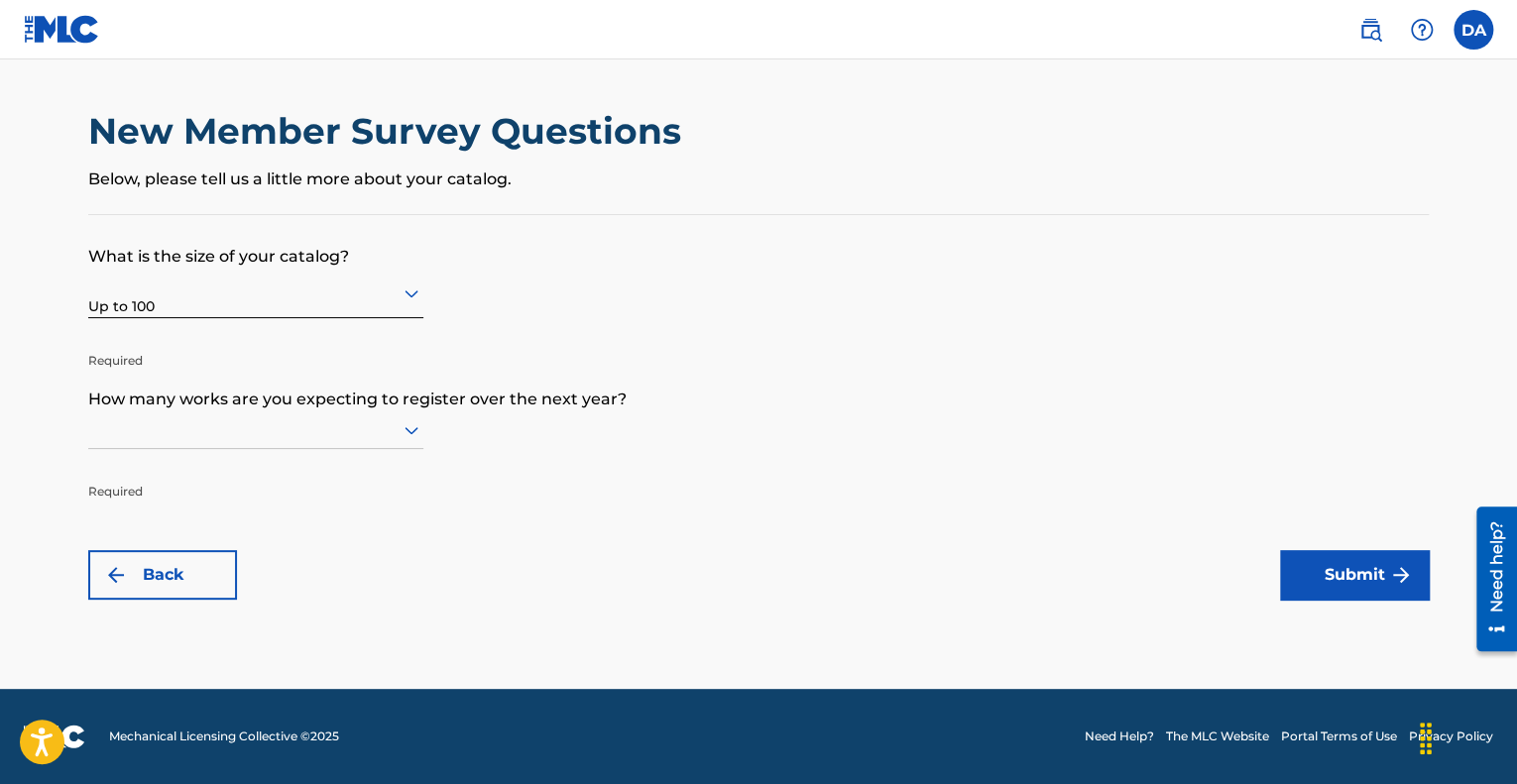 click at bounding box center [256, 429] 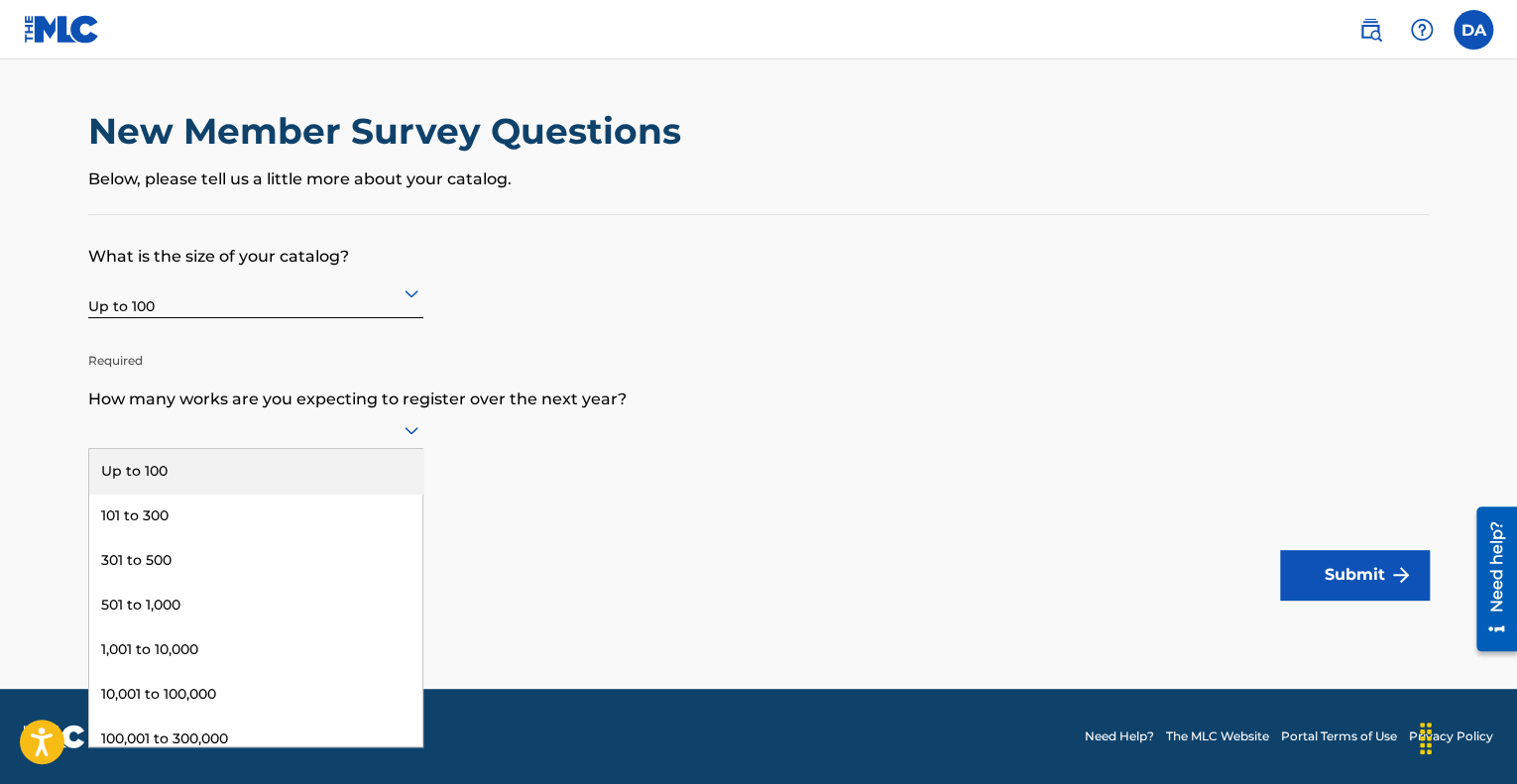 click on "Up to 100" at bounding box center (256, 471) 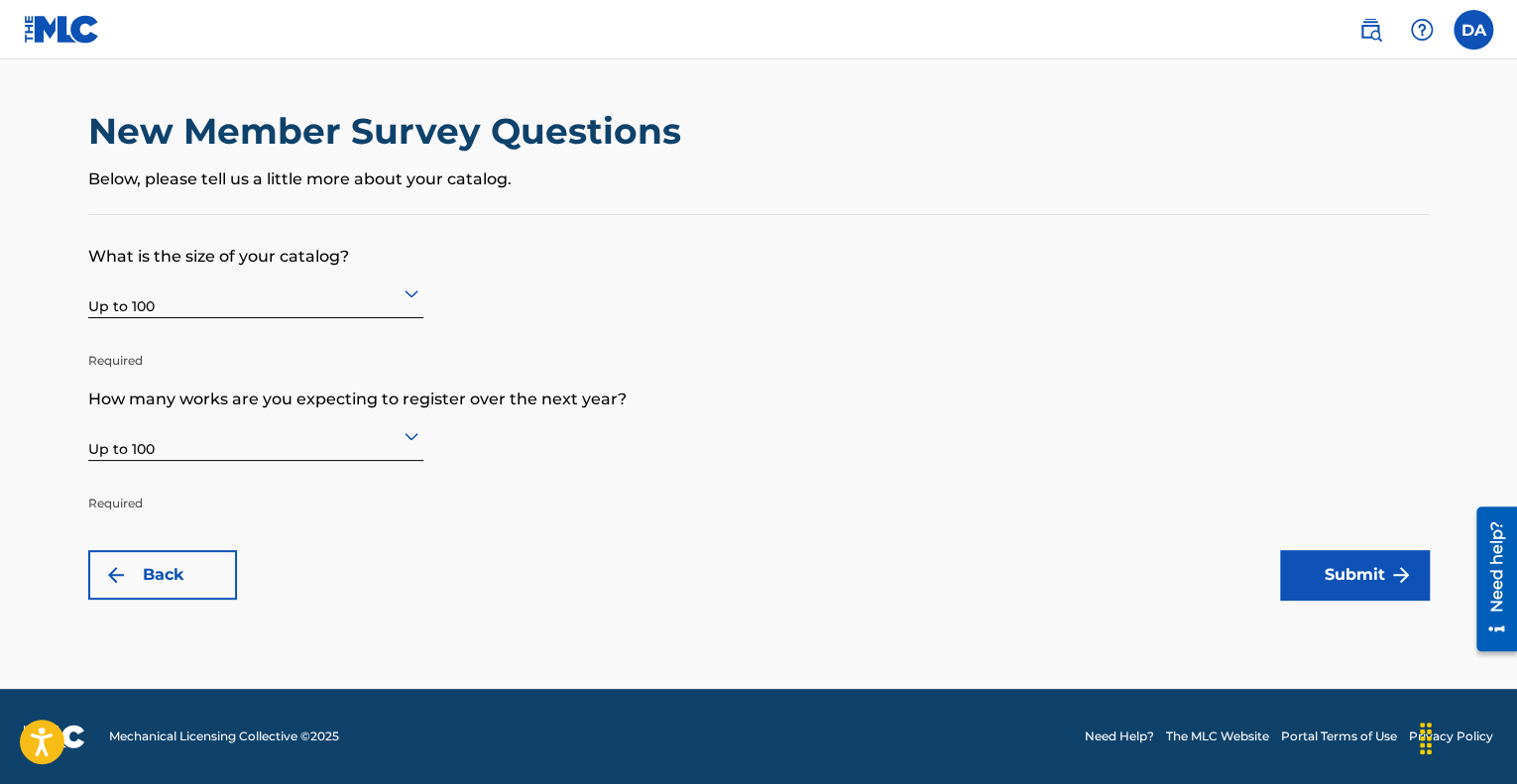 click on "Submit" at bounding box center [1354, 575] 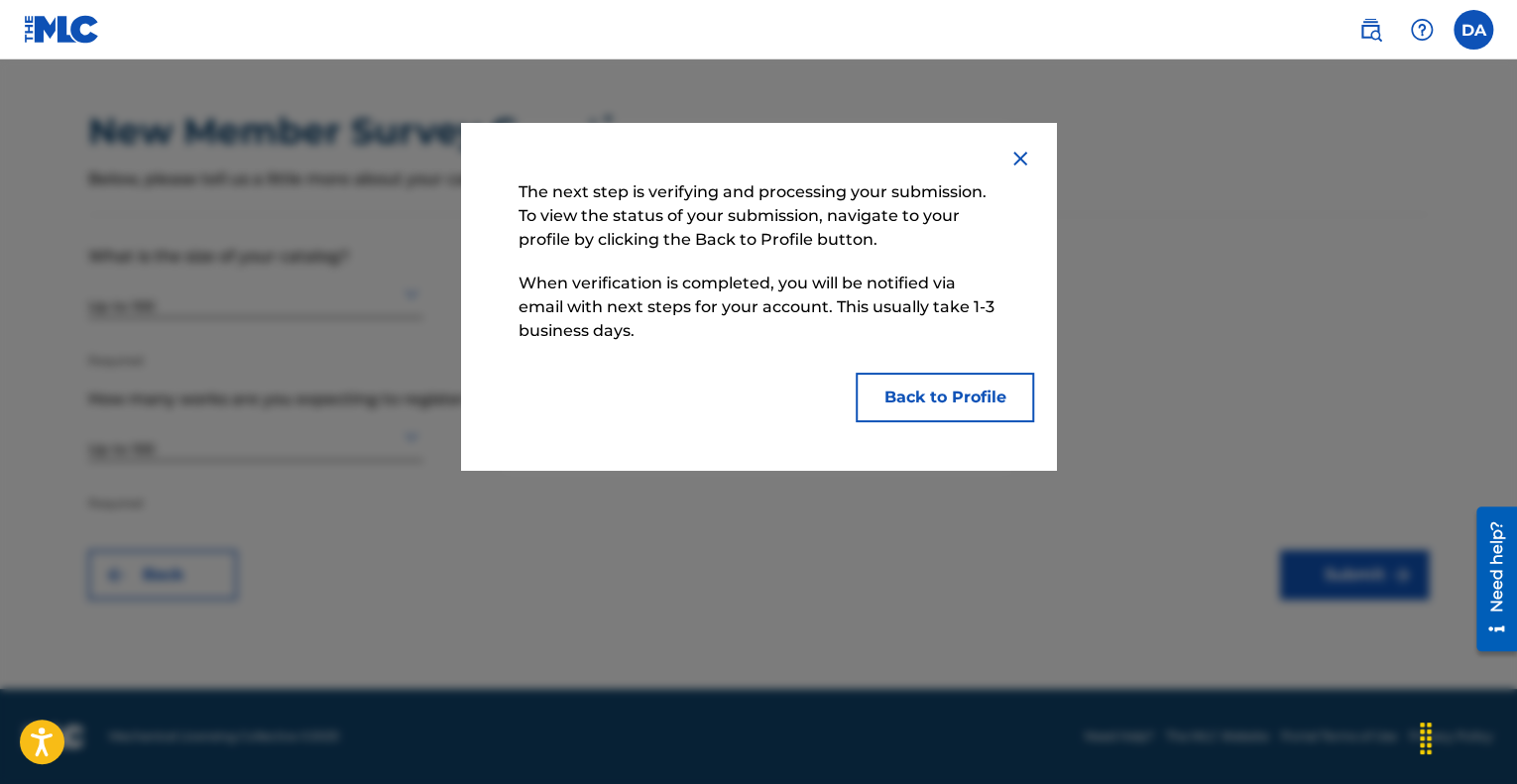 click on "Back to Profile" at bounding box center [945, 397] 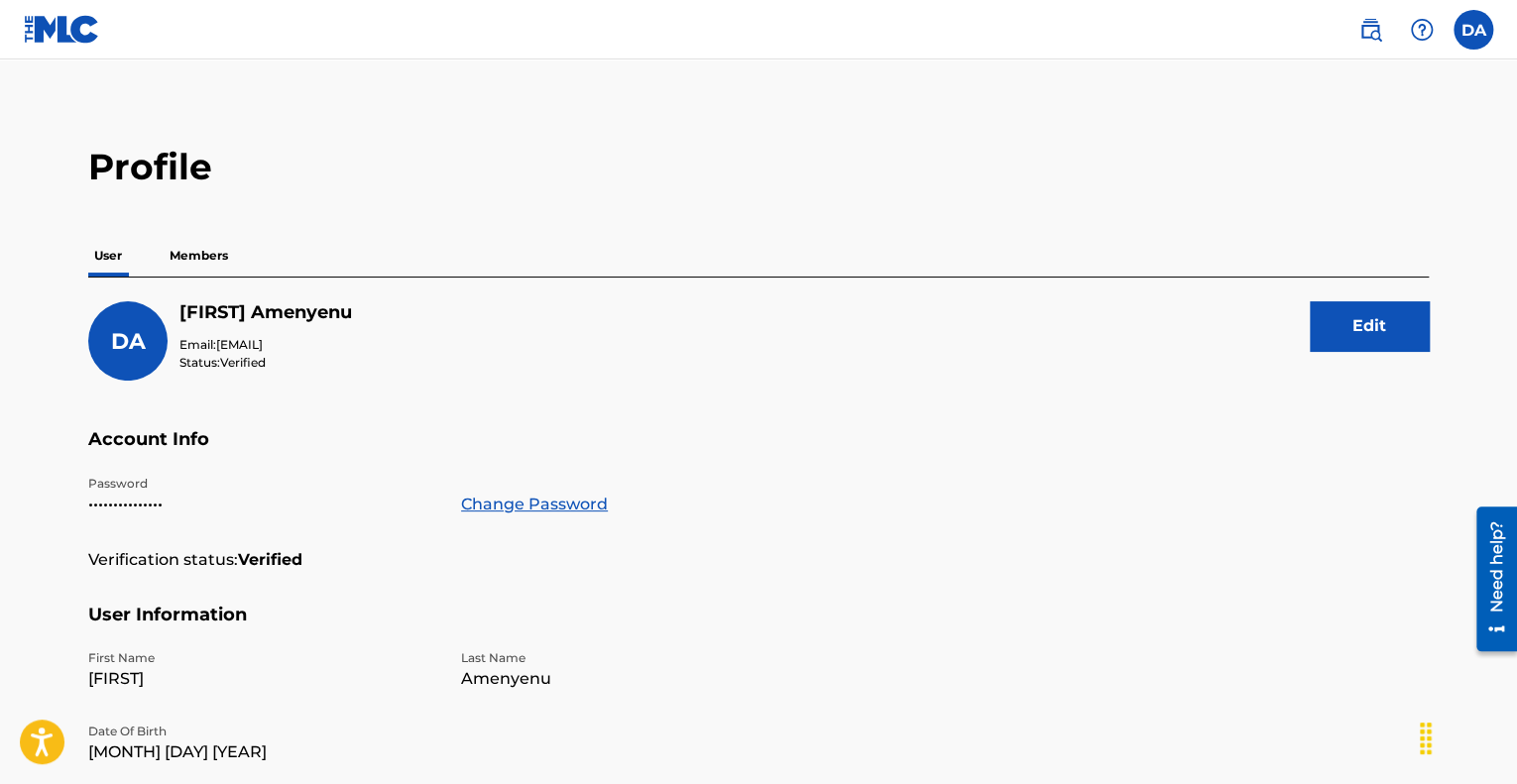 scroll, scrollTop: 0, scrollLeft: 0, axis: both 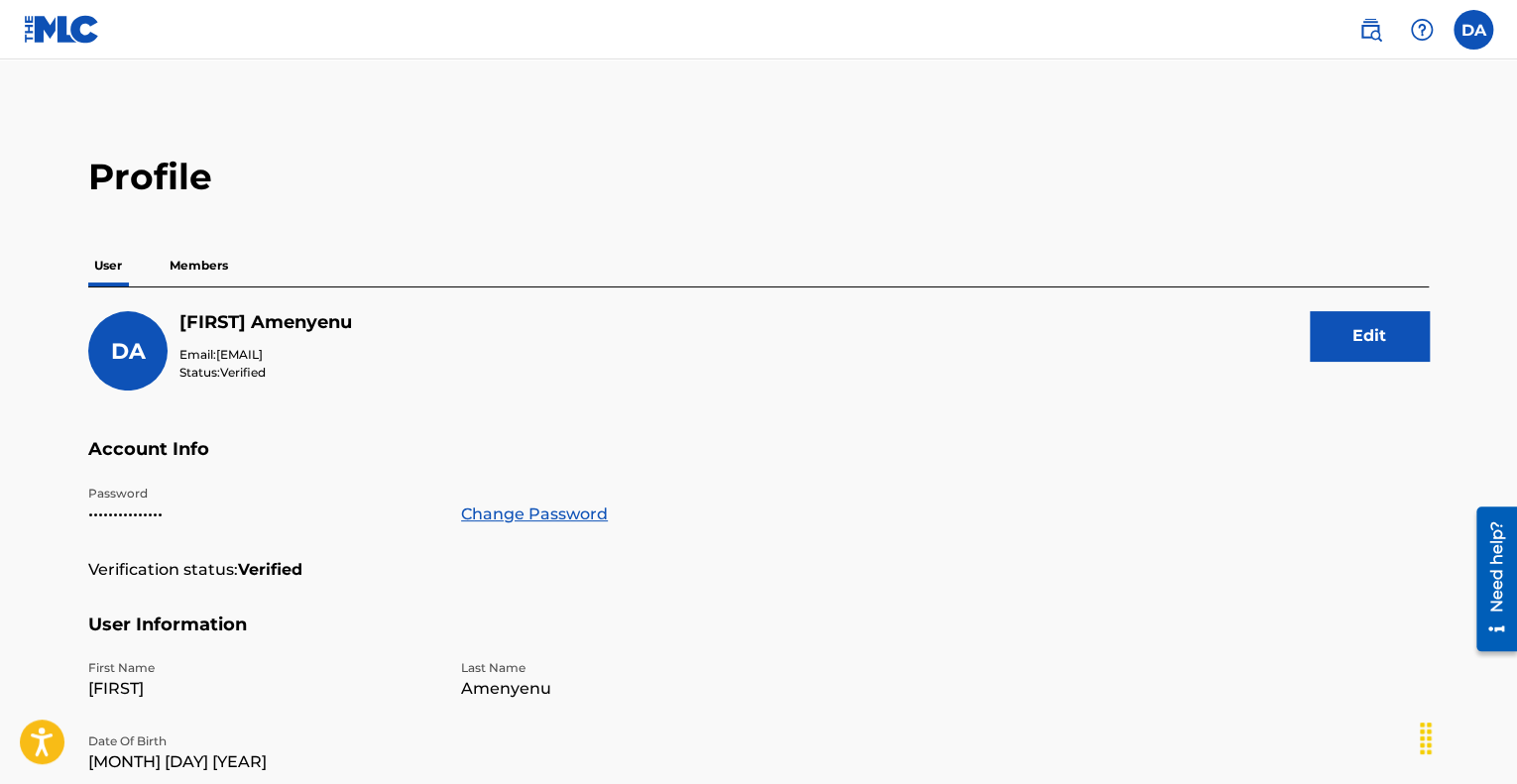 click on "Members" at bounding box center [198, 266] 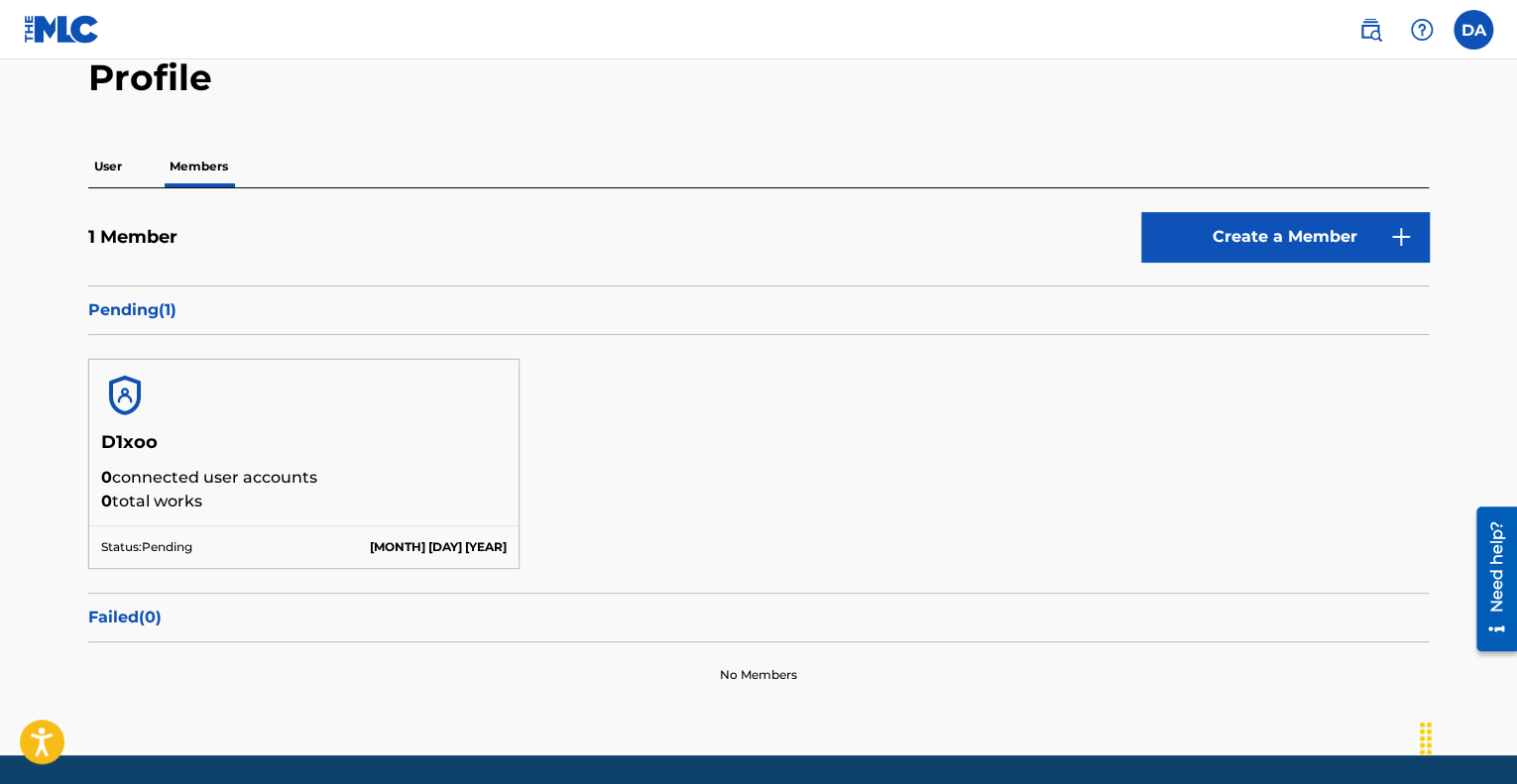 scroll, scrollTop: 163, scrollLeft: 0, axis: vertical 